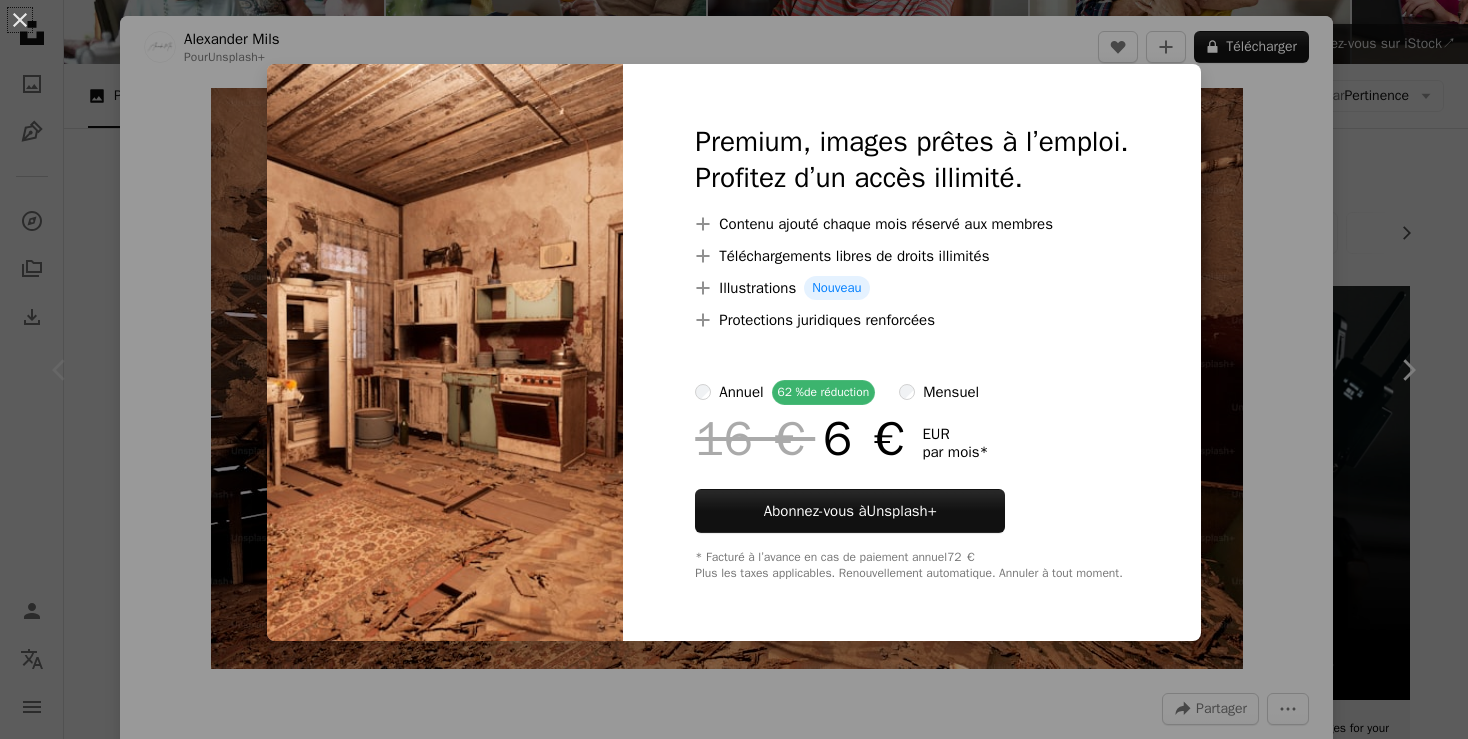 scroll, scrollTop: 214, scrollLeft: 0, axis: vertical 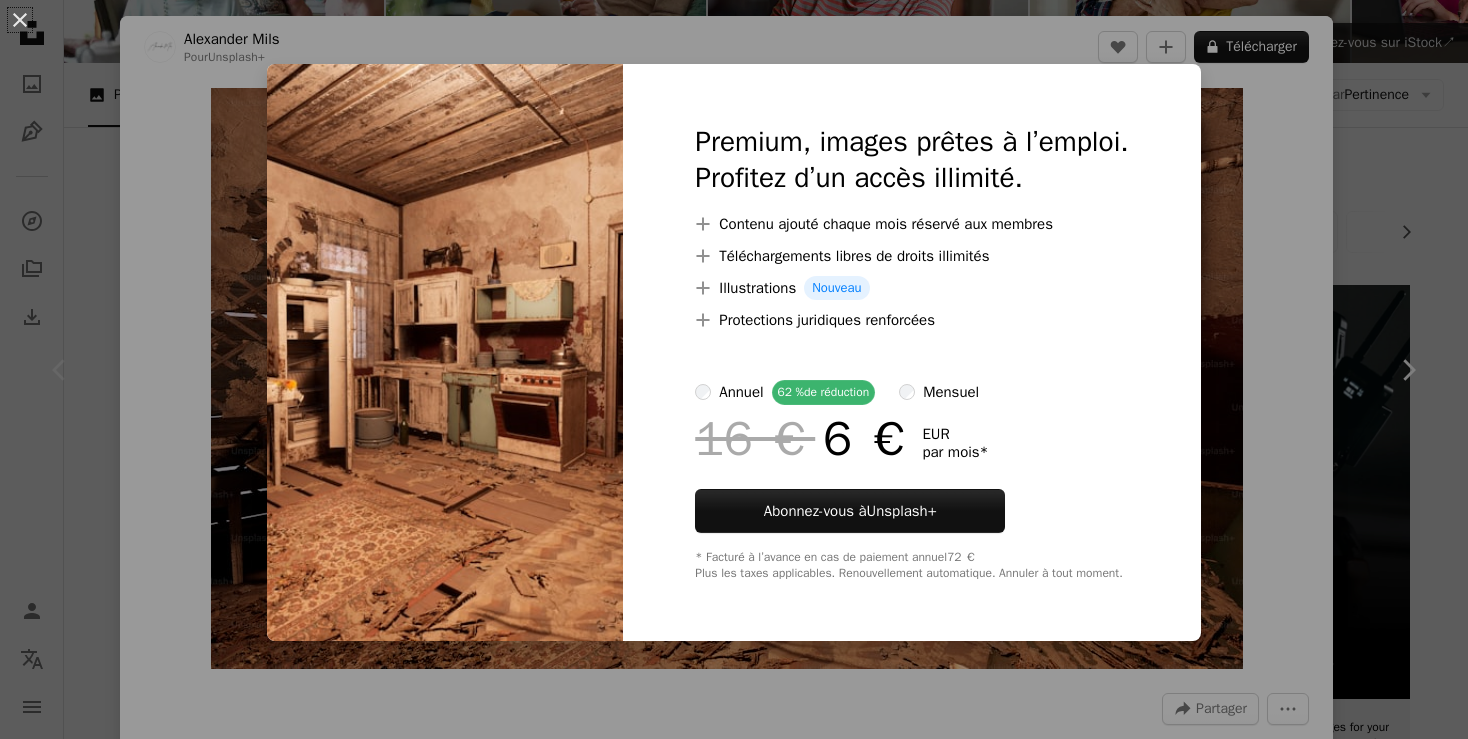 click on "An X shape Premium, images prêtes à l’emploi. Profitez d’un accès illimité. A plus sign Contenu ajouté chaque mois réservé aux membres A plus sign Téléchargements libres de droits illimités A plus sign Illustrations  Nouveau A plus sign Protections juridiques renforcées annuel 62 %  de réduction mensuel 16 €   6 € EUR par mois * Abonnez-vous à  Unsplash+ * Facturé à l’avance en cas de paiement annuel  72 € Plus les taxes applicables. Renouvellement automatique. Annuler à tout moment." at bounding box center [734, 369] 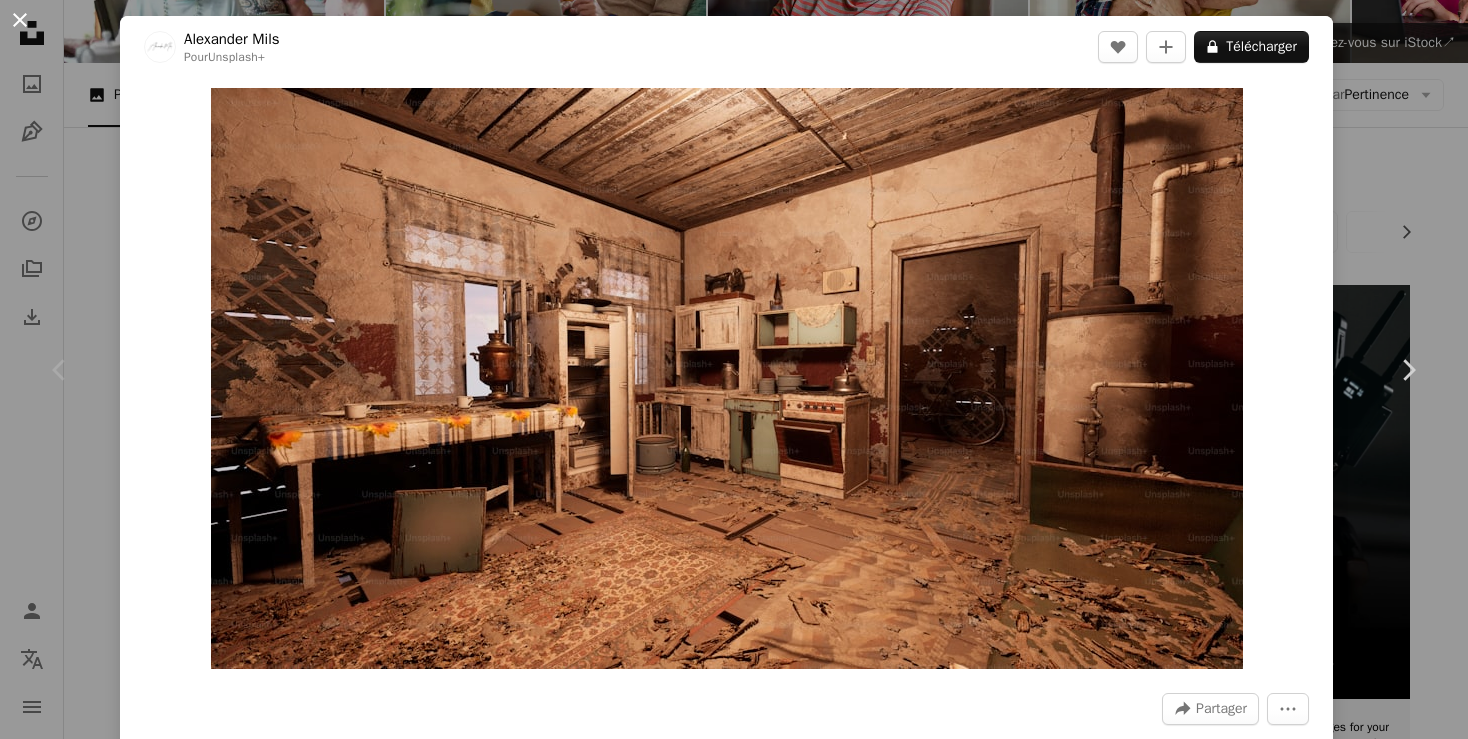 click on "An X shape" at bounding box center [20, 20] 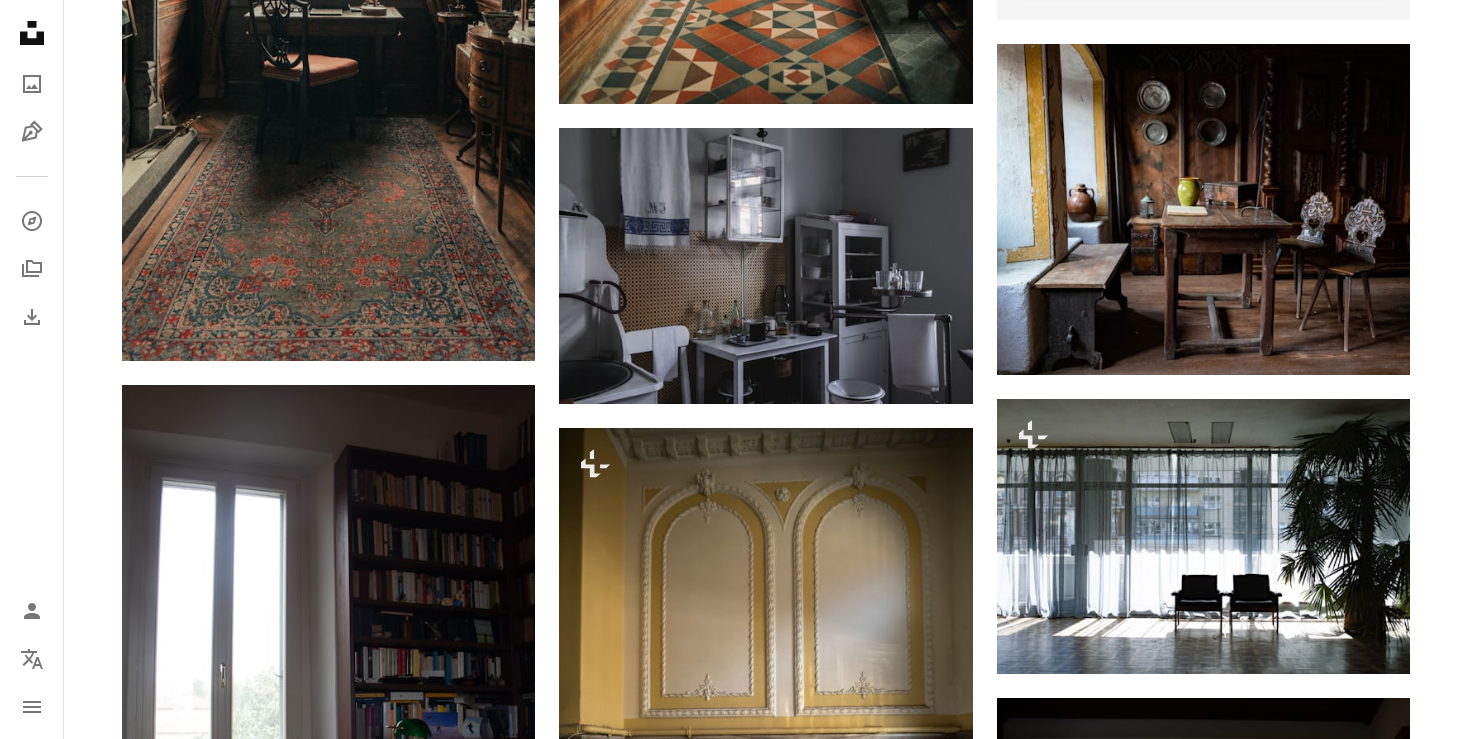 scroll, scrollTop: 1058, scrollLeft: 0, axis: vertical 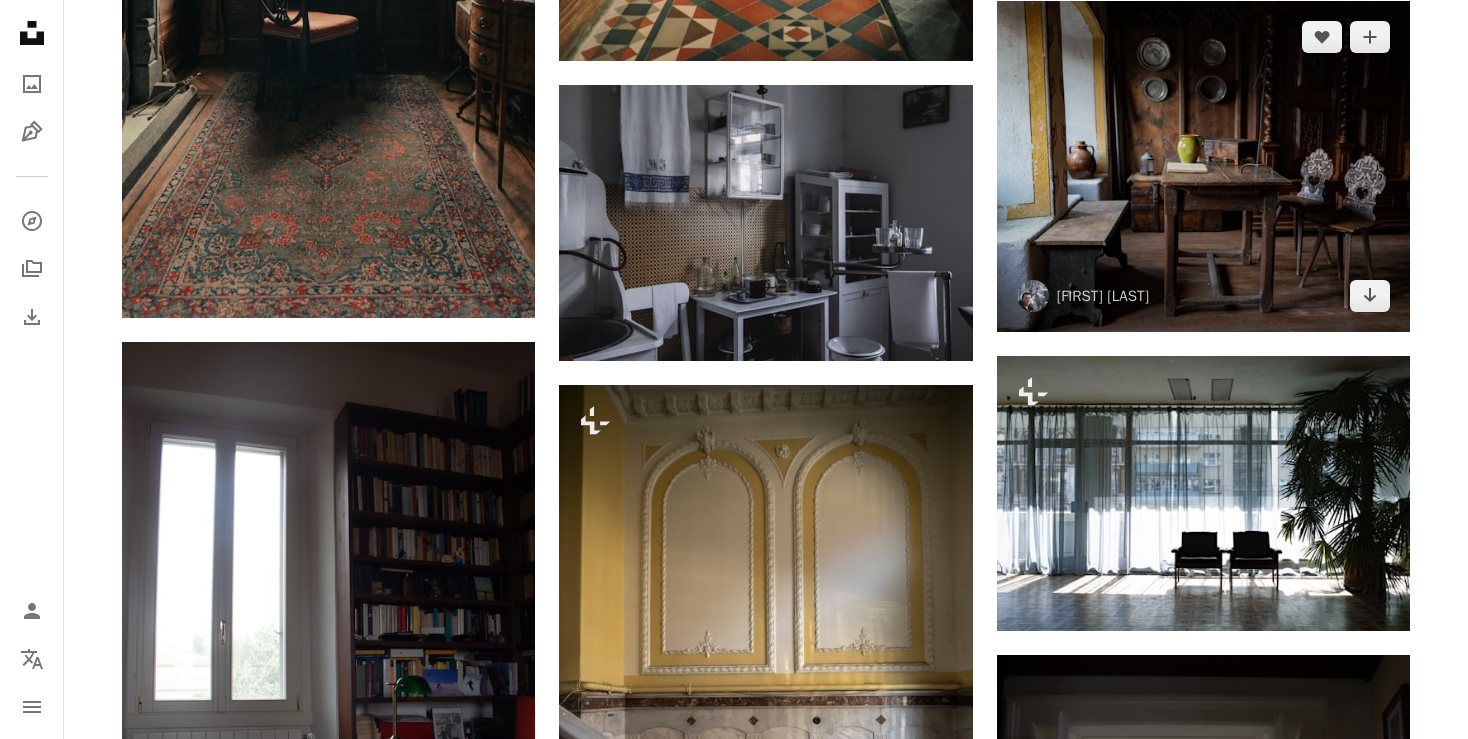 click at bounding box center (1203, 166) 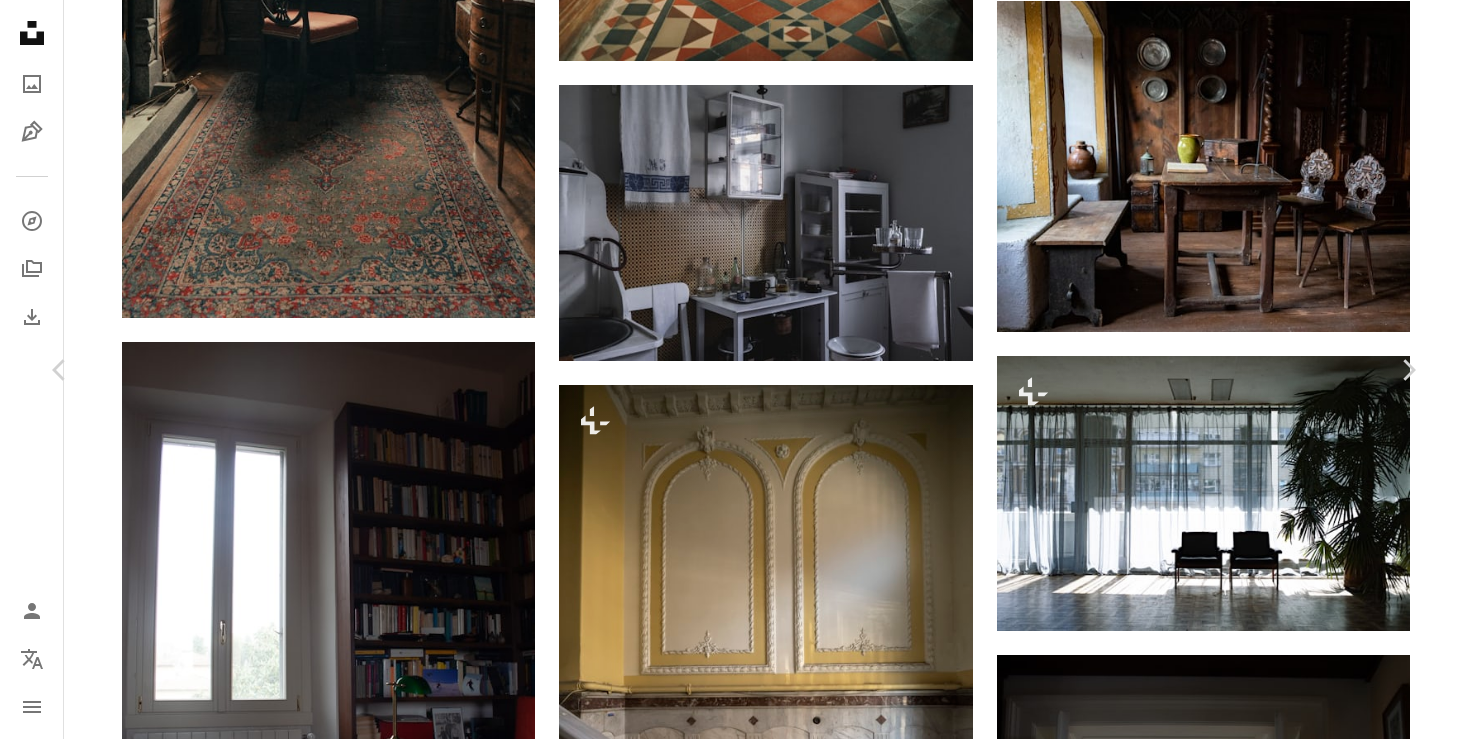 scroll, scrollTop: 2520, scrollLeft: 0, axis: vertical 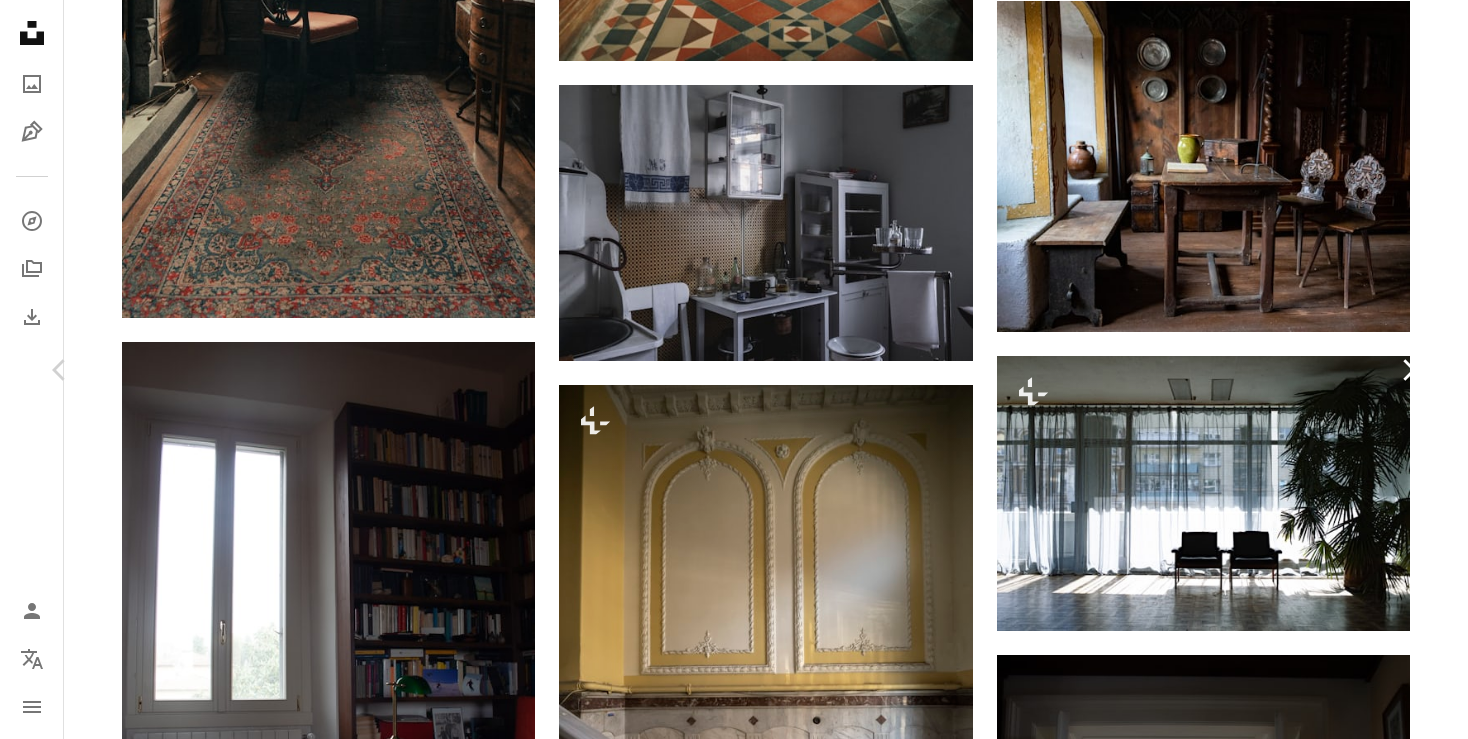 click on "Chevron right" at bounding box center (1408, 370) 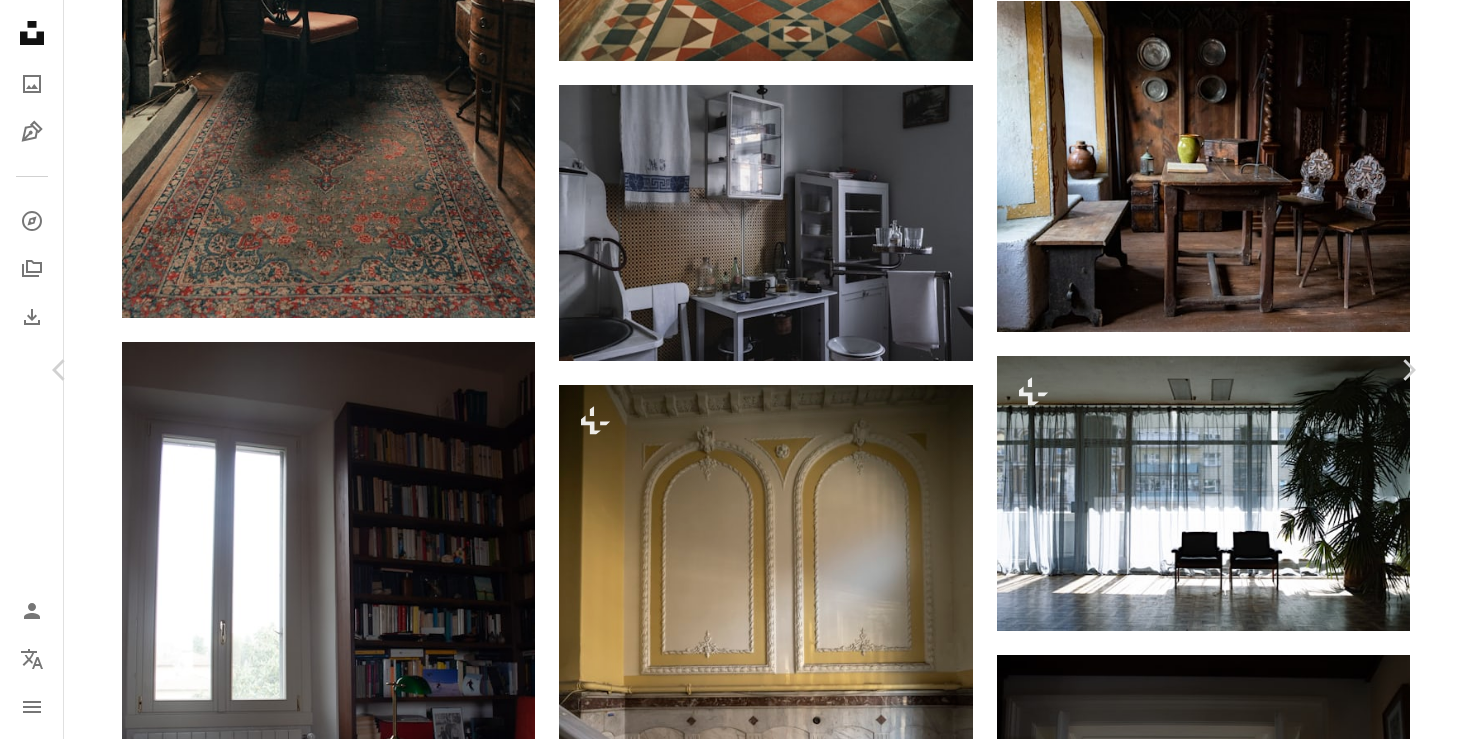 scroll, scrollTop: 0, scrollLeft: 0, axis: both 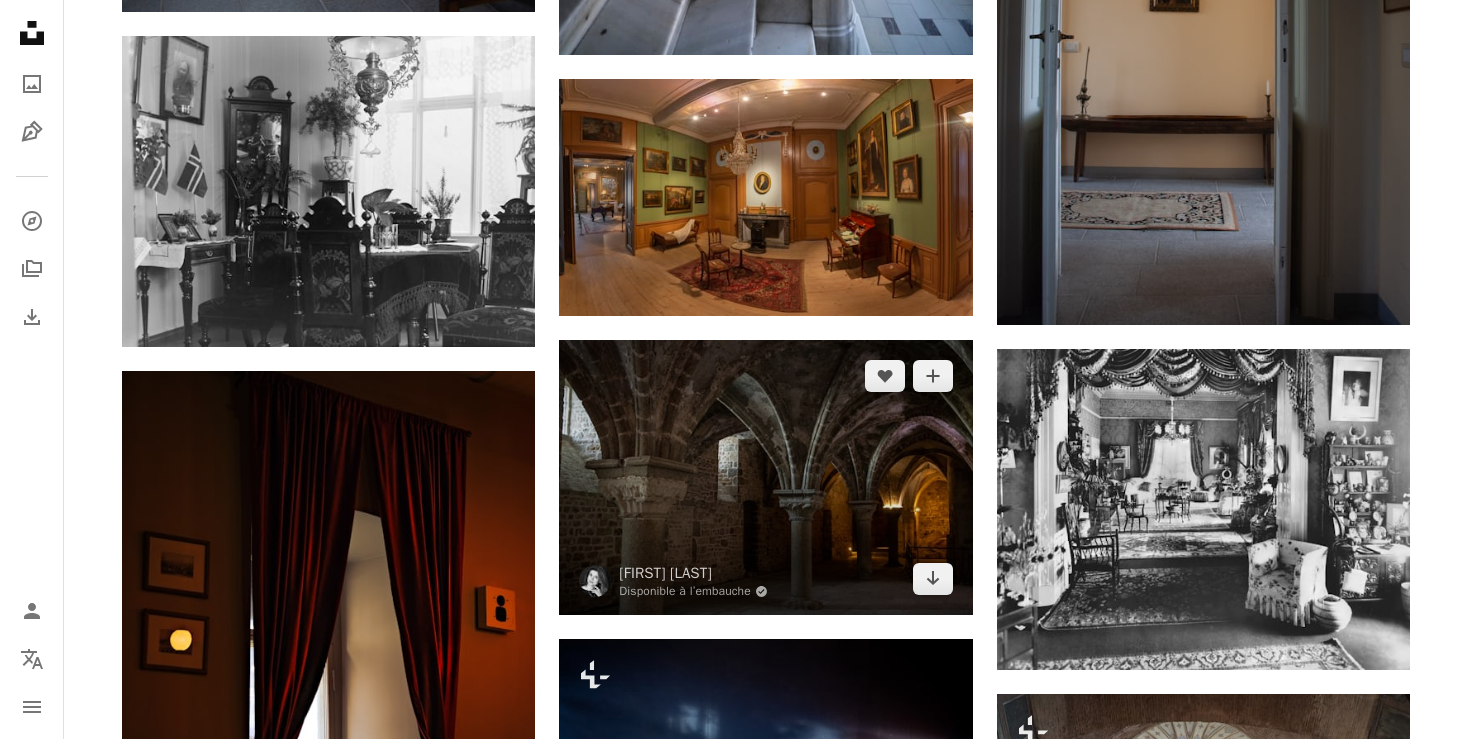 click at bounding box center (765, 477) 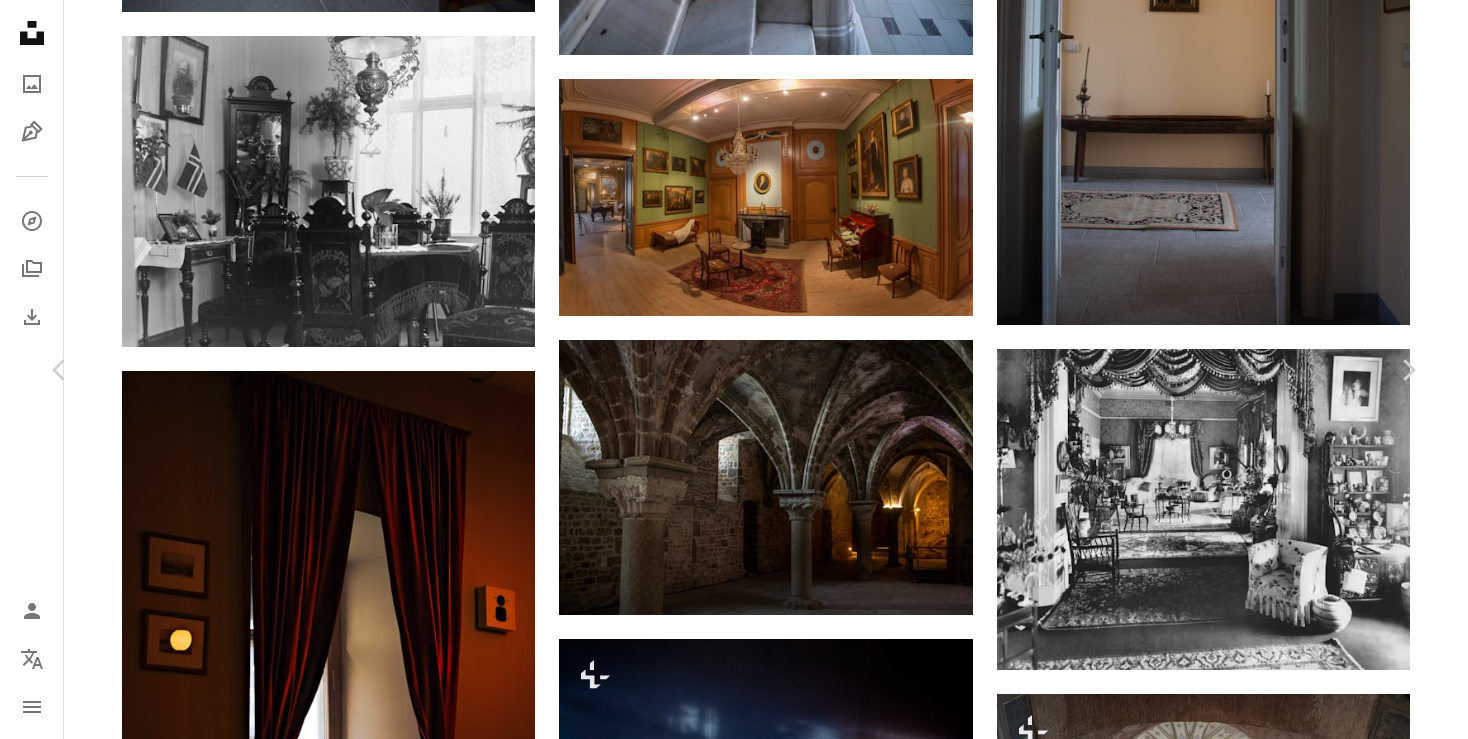 click on "Télécharger gratuitement" at bounding box center (1186, 12012) 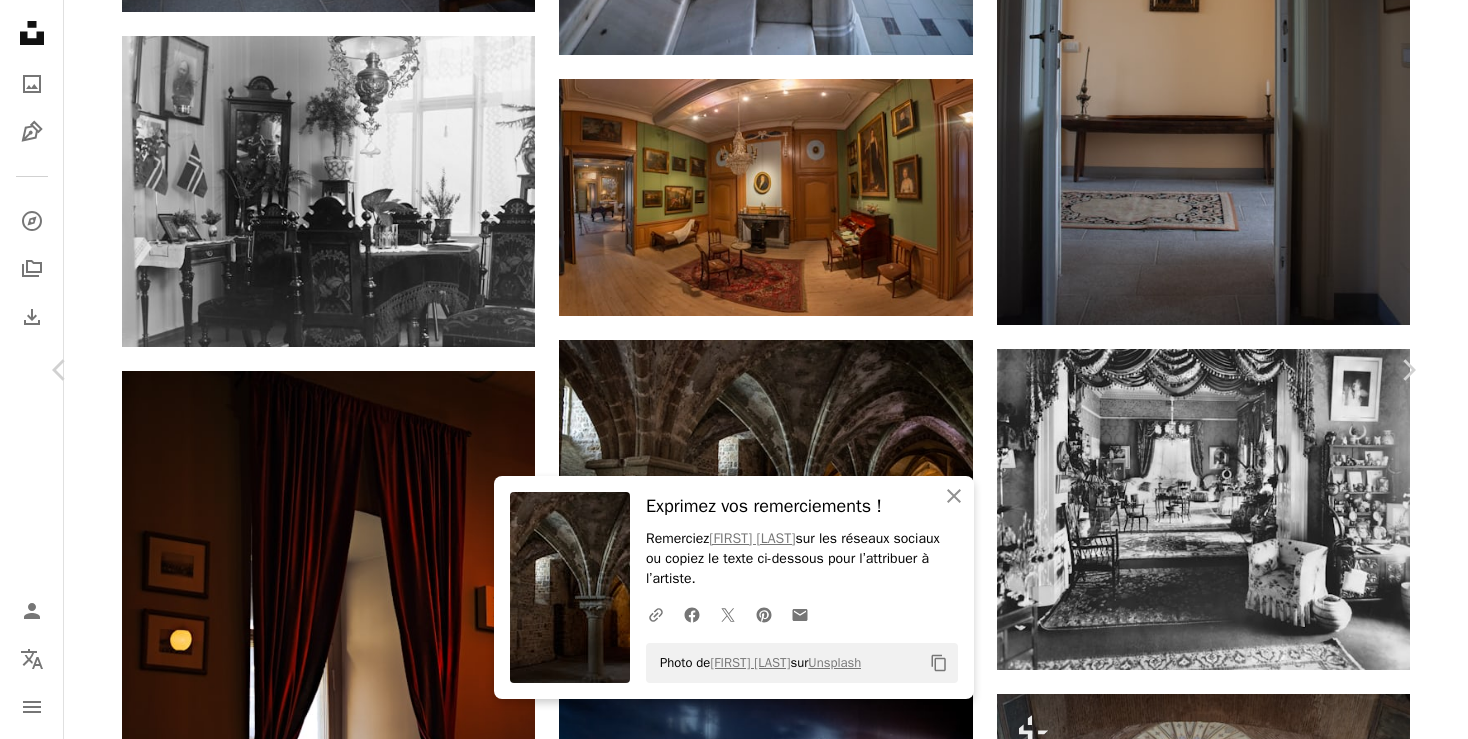 click on "An X shape" at bounding box center (20, 20) 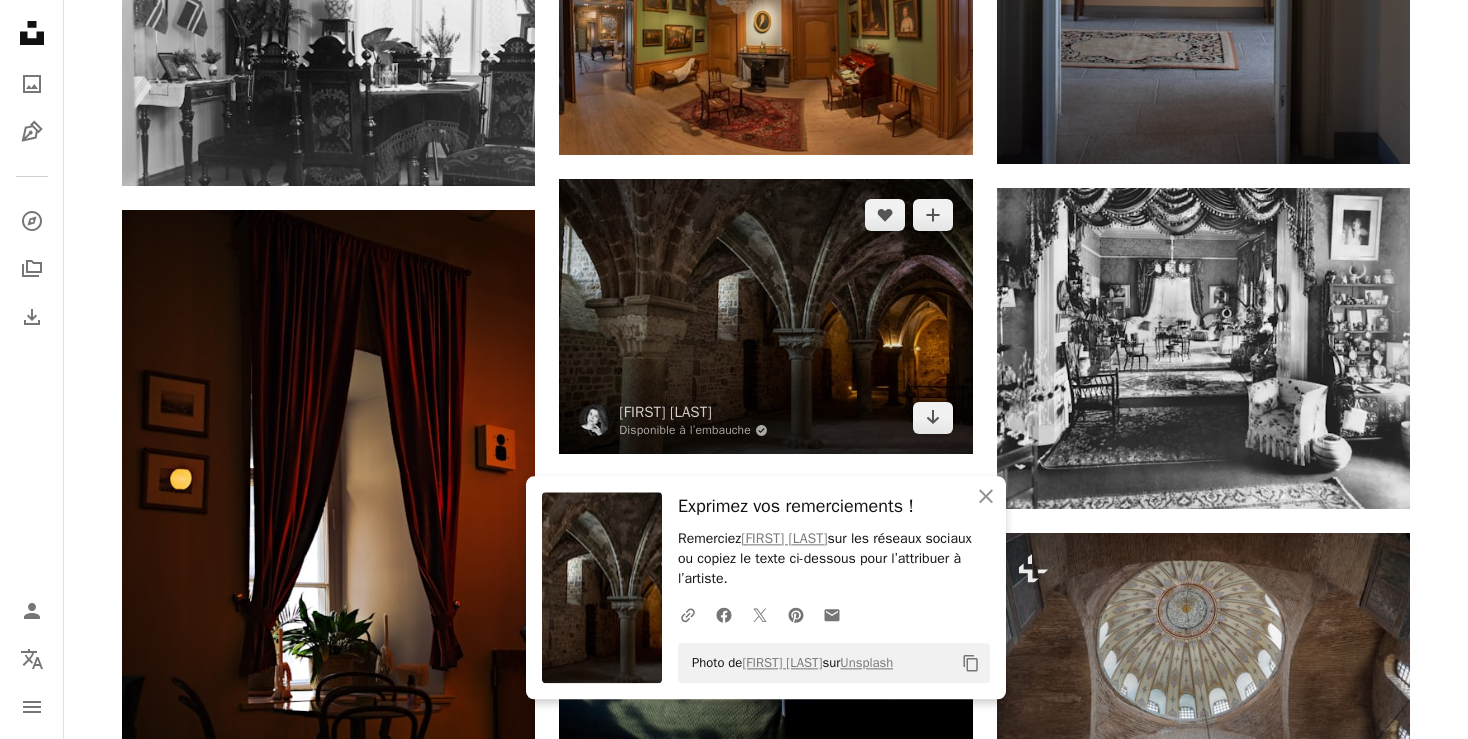 scroll, scrollTop: 2219, scrollLeft: 0, axis: vertical 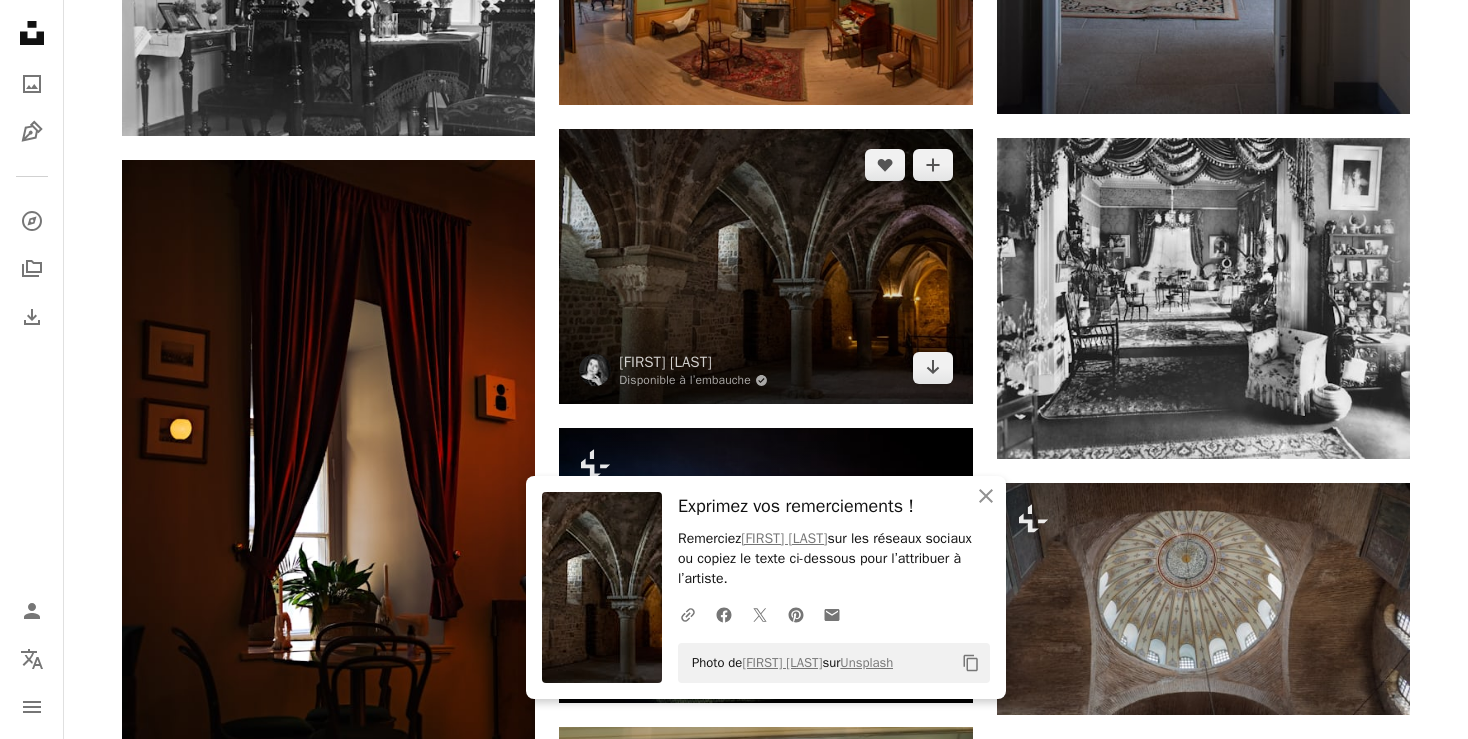 click at bounding box center (765, 266) 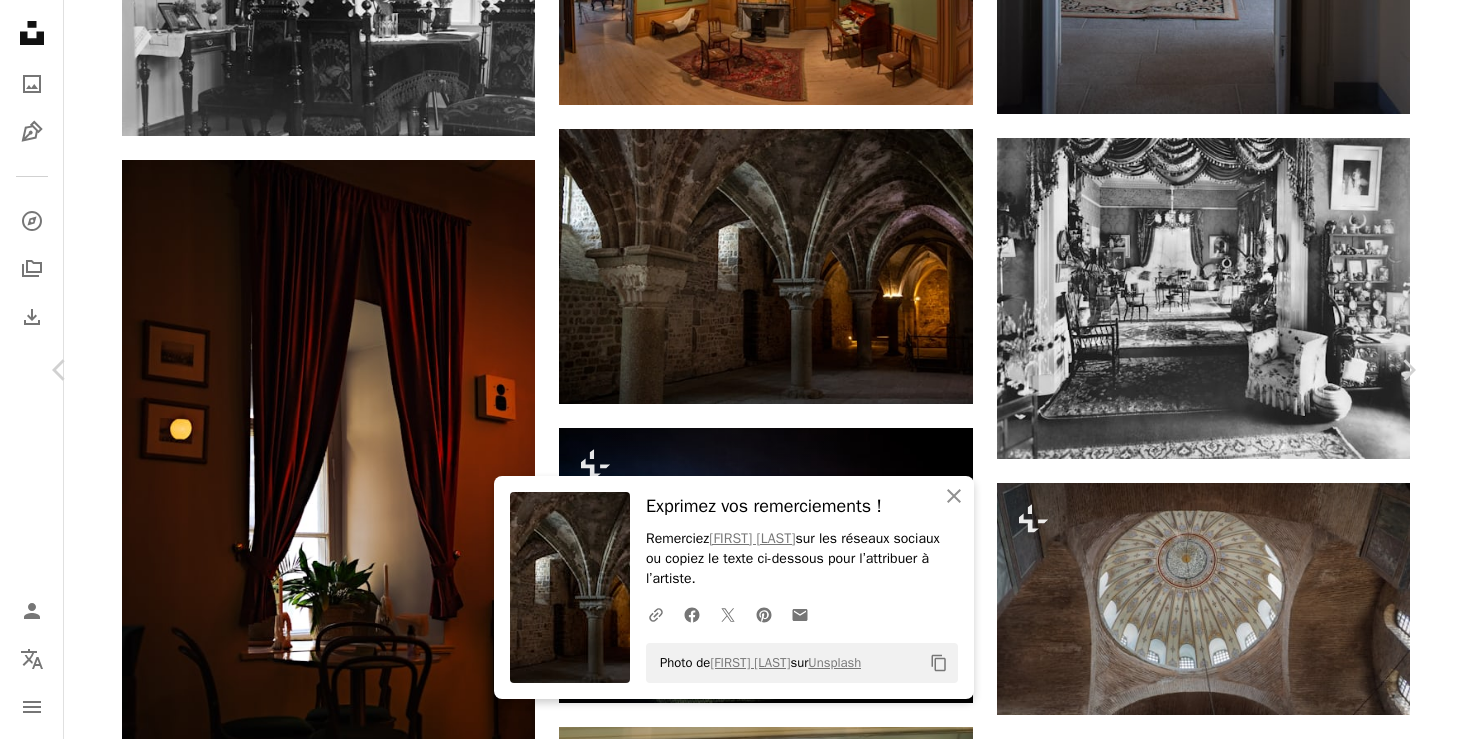 scroll, scrollTop: 2640, scrollLeft: 0, axis: vertical 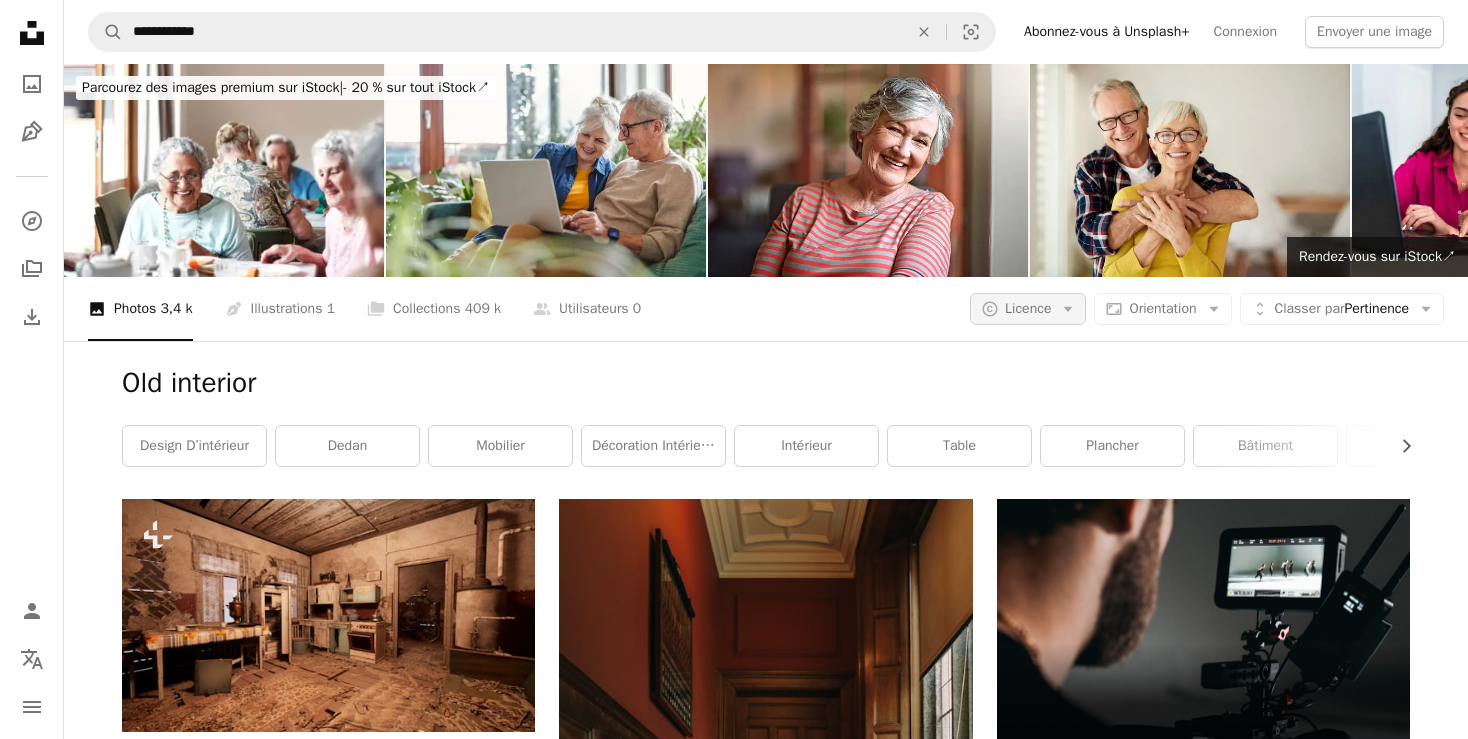 click on "A copyright icon © Licence Arrow down" at bounding box center (1028, 309) 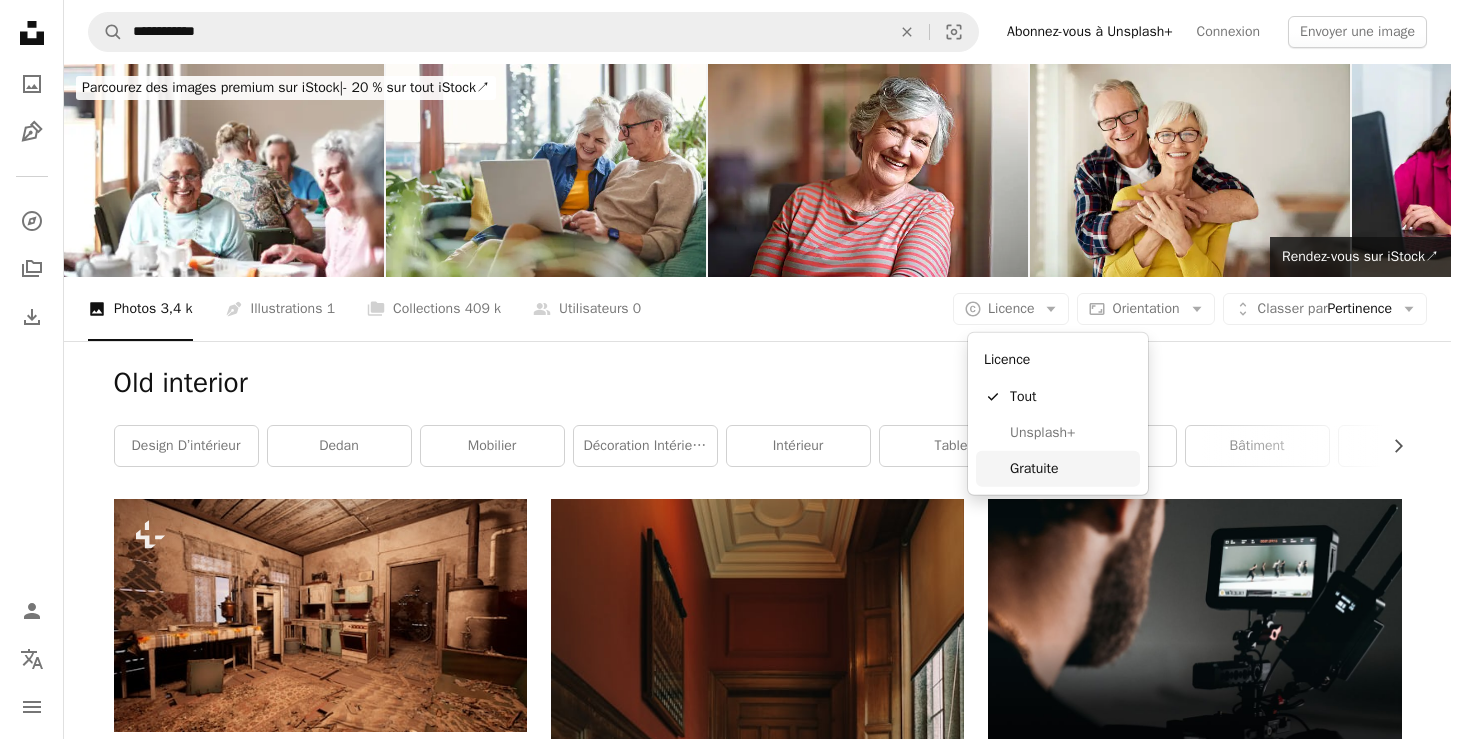 click on "Gratuite" at bounding box center [1071, 469] 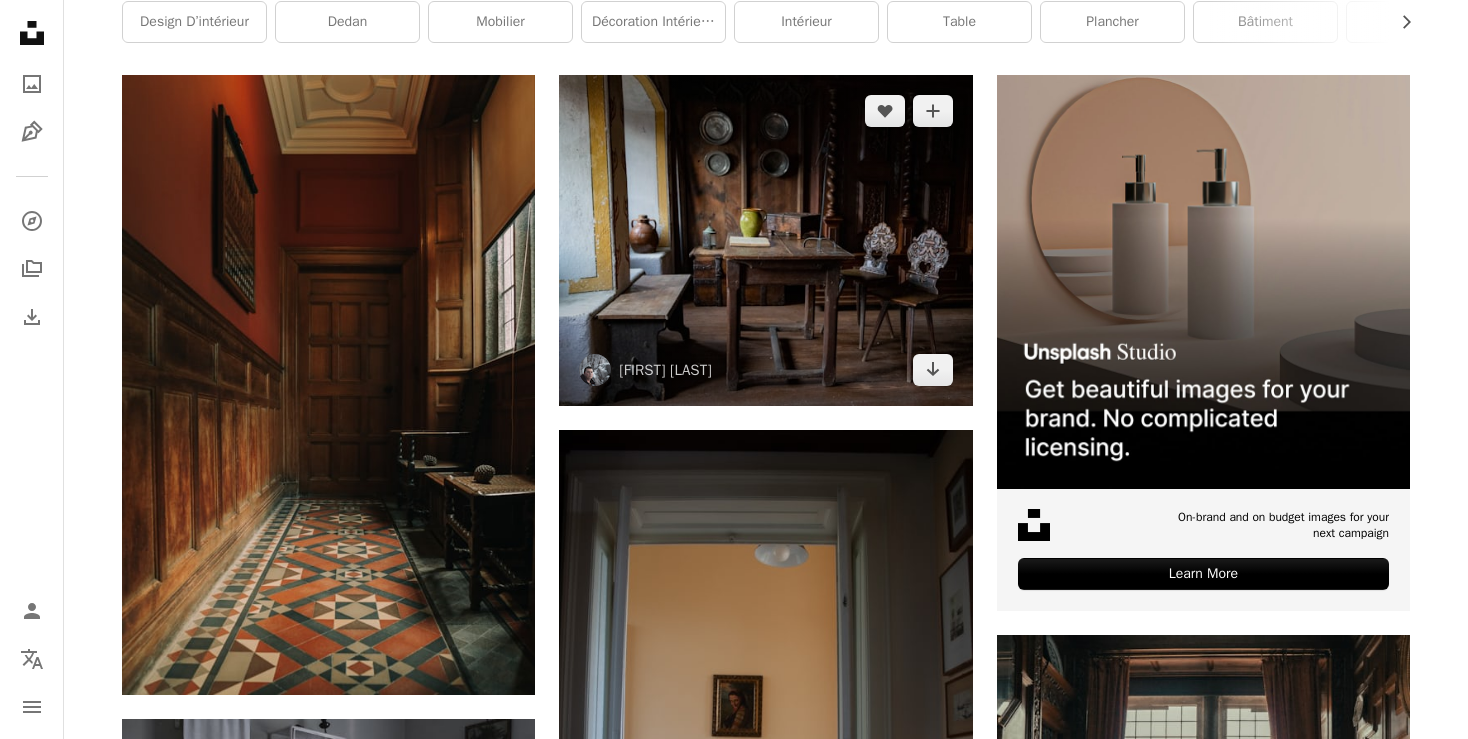 scroll, scrollTop: 422, scrollLeft: 0, axis: vertical 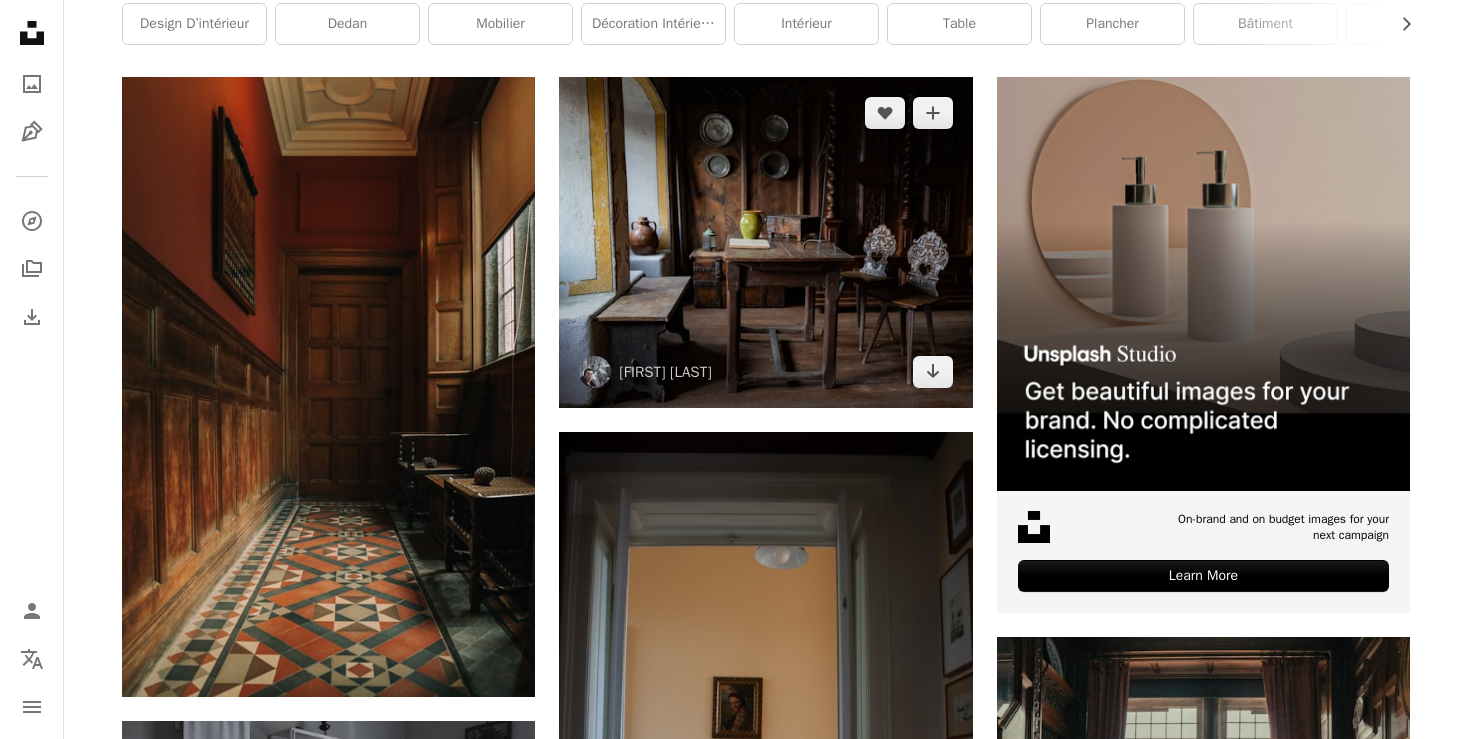 click at bounding box center [765, 242] 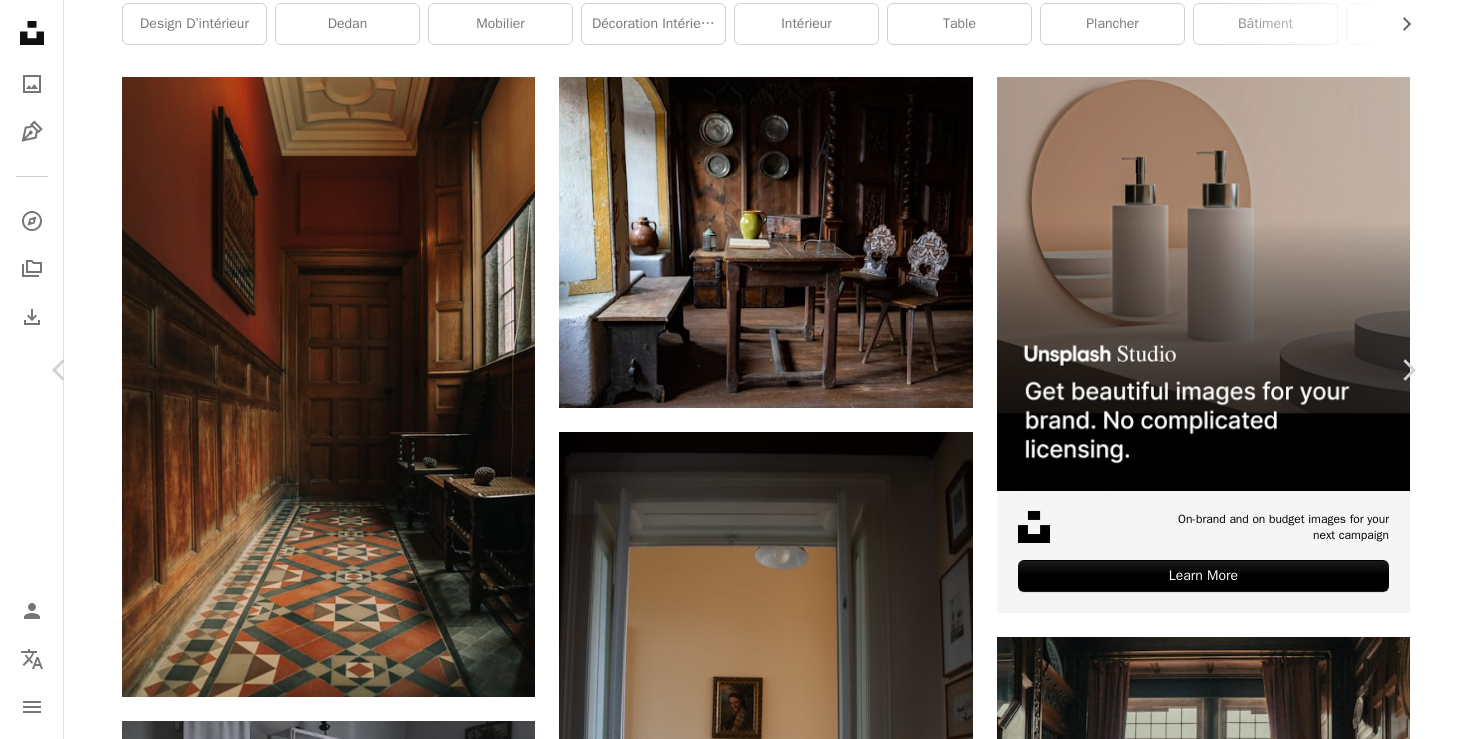 scroll, scrollTop: 0, scrollLeft: 0, axis: both 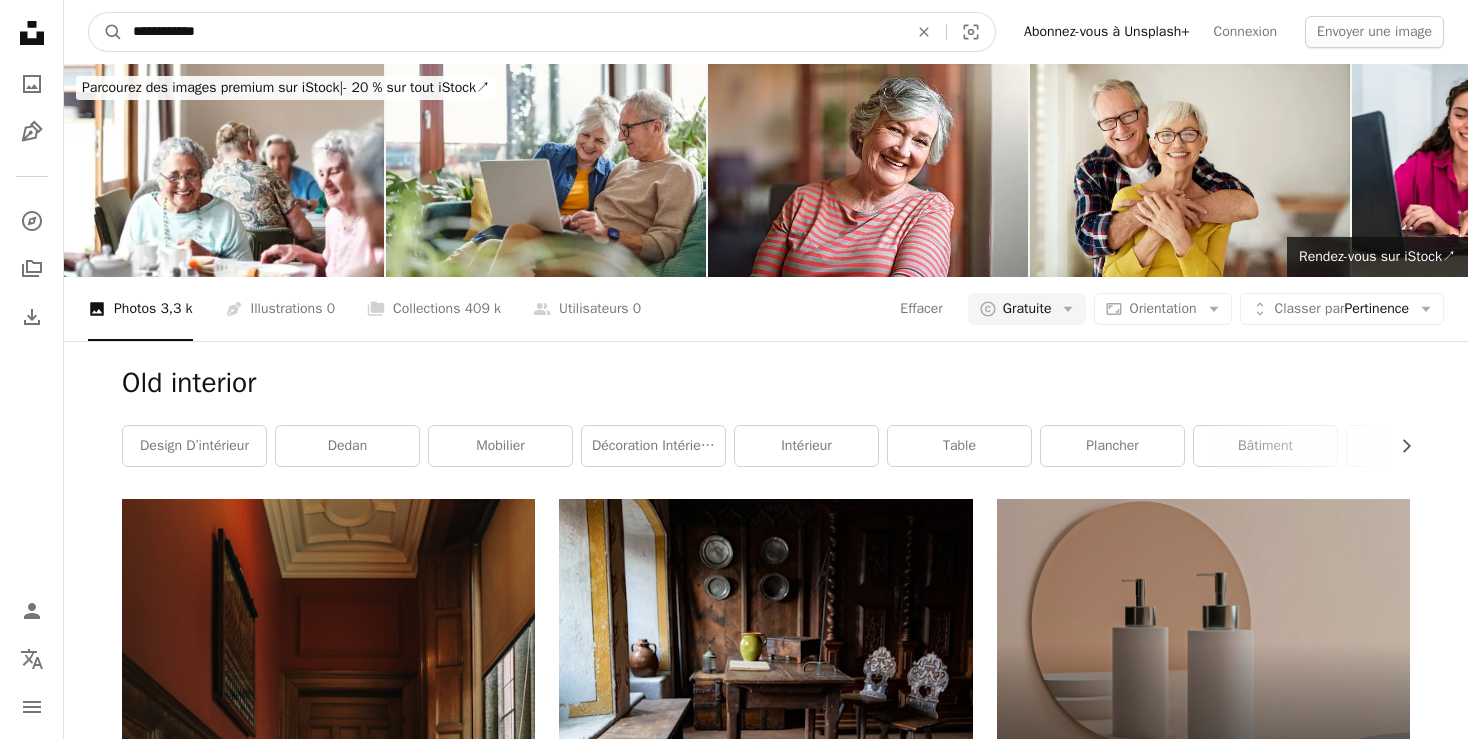 click on "**********" at bounding box center (512, 32) 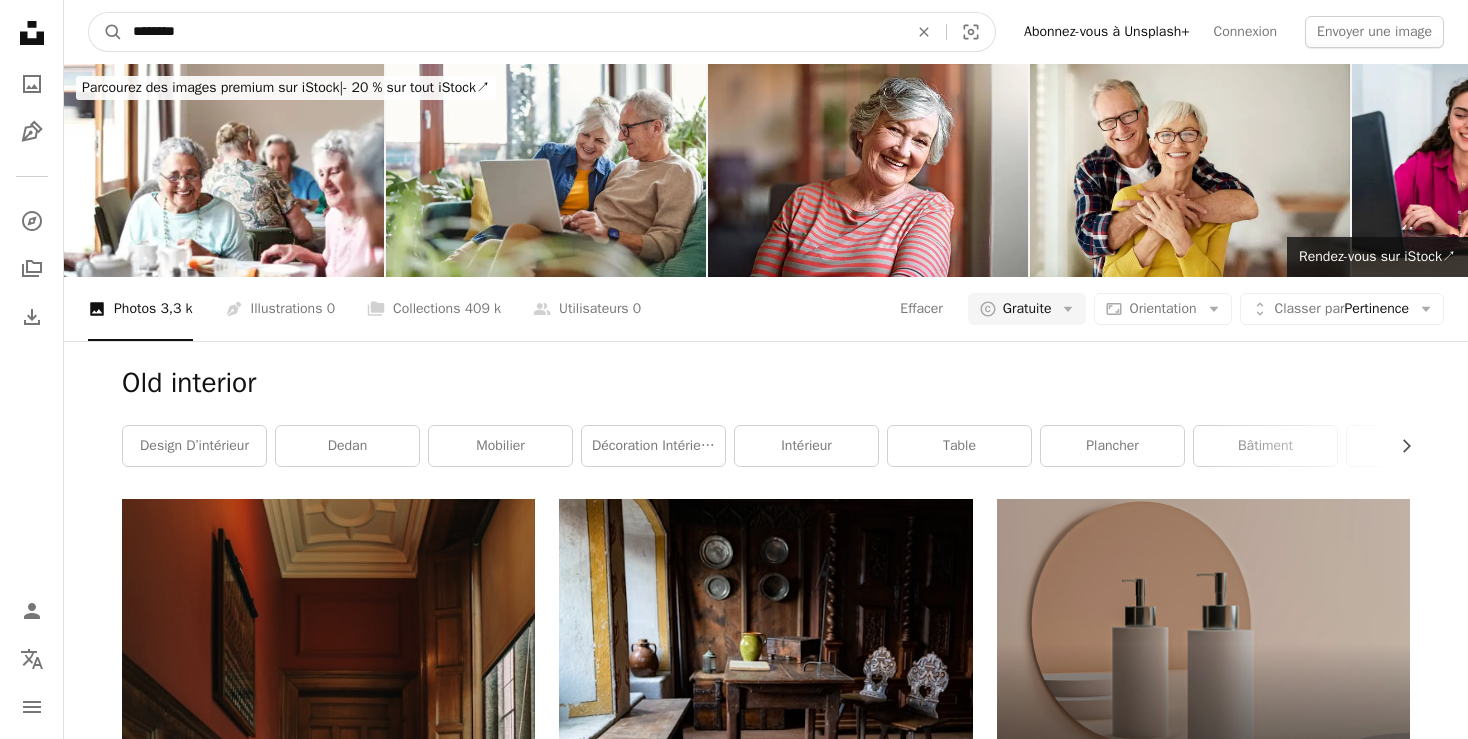 click on "A magnifying glass" at bounding box center (106, 32) 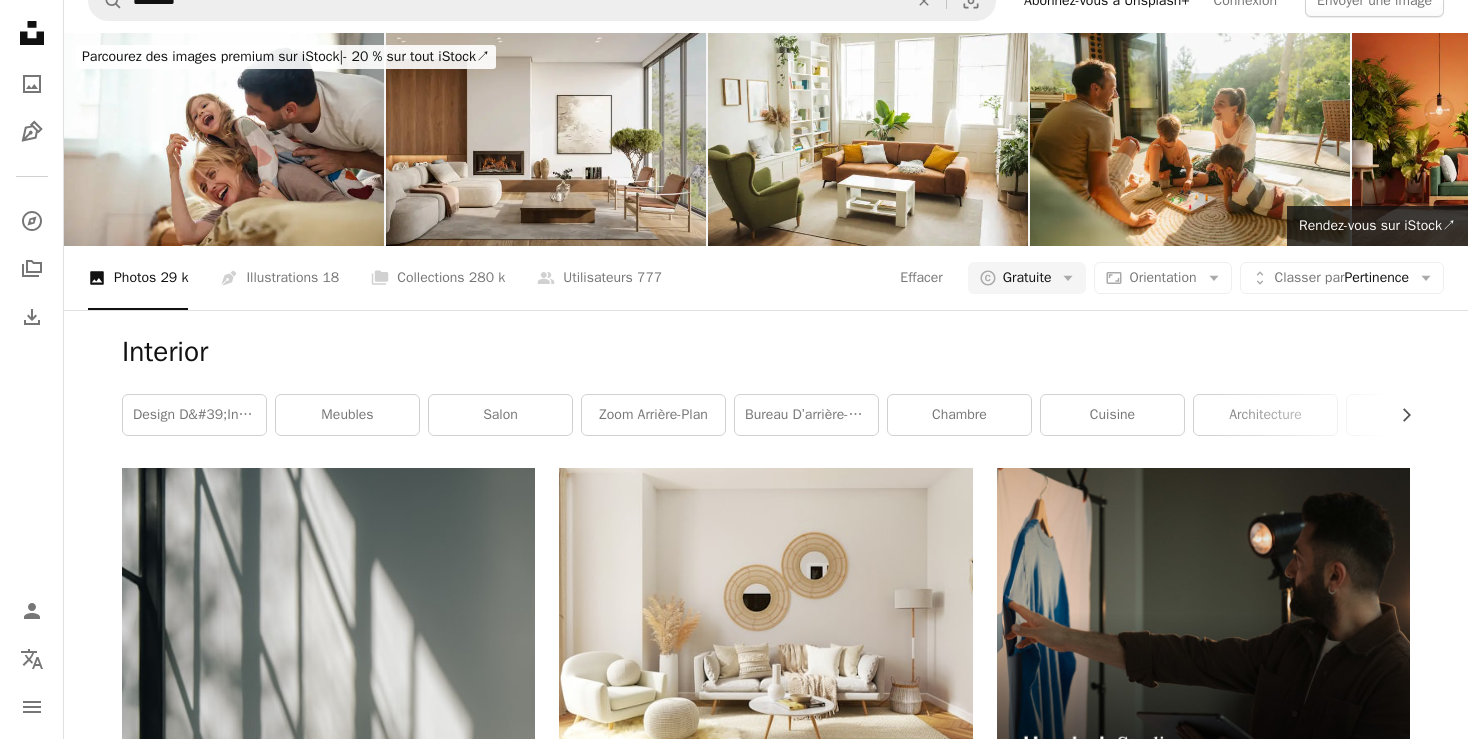 scroll, scrollTop: 0, scrollLeft: 0, axis: both 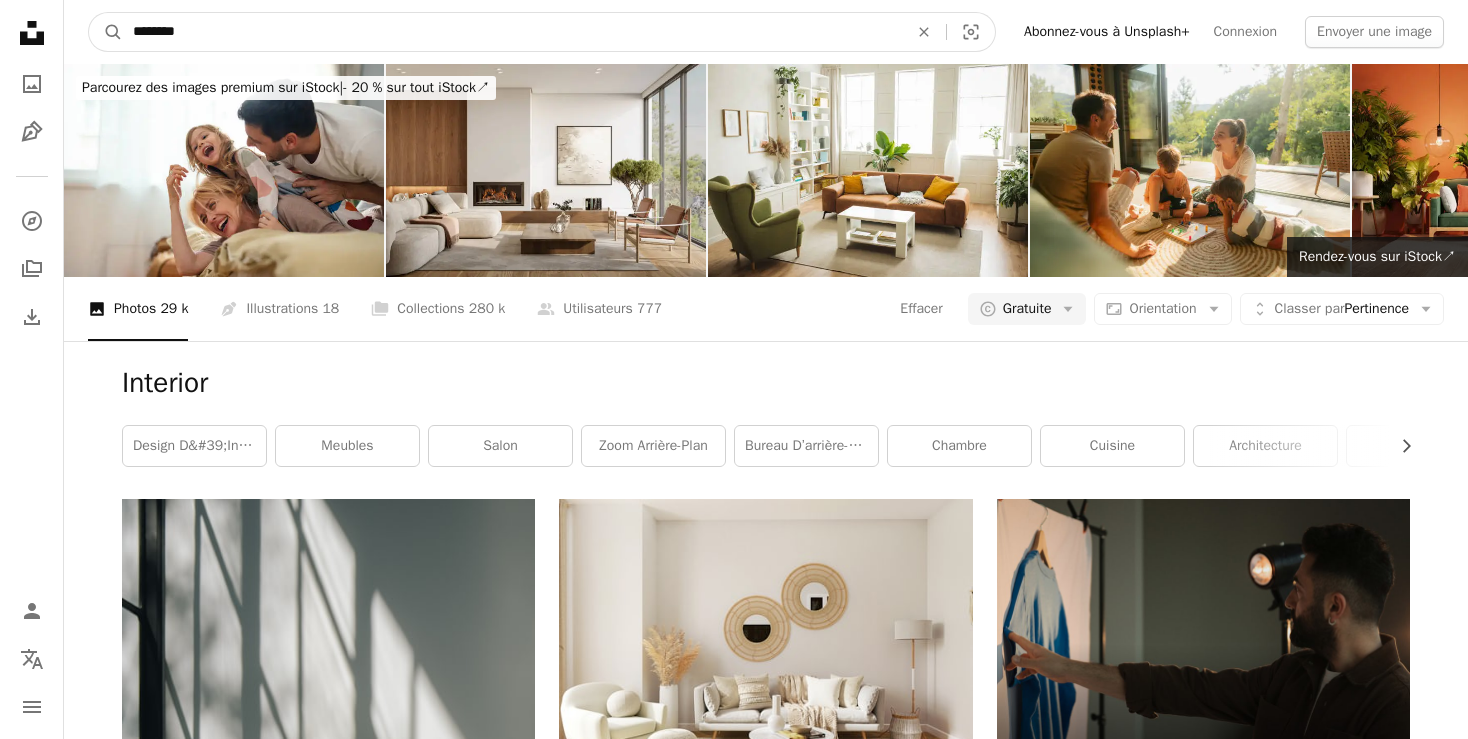 click on "********" at bounding box center (512, 32) 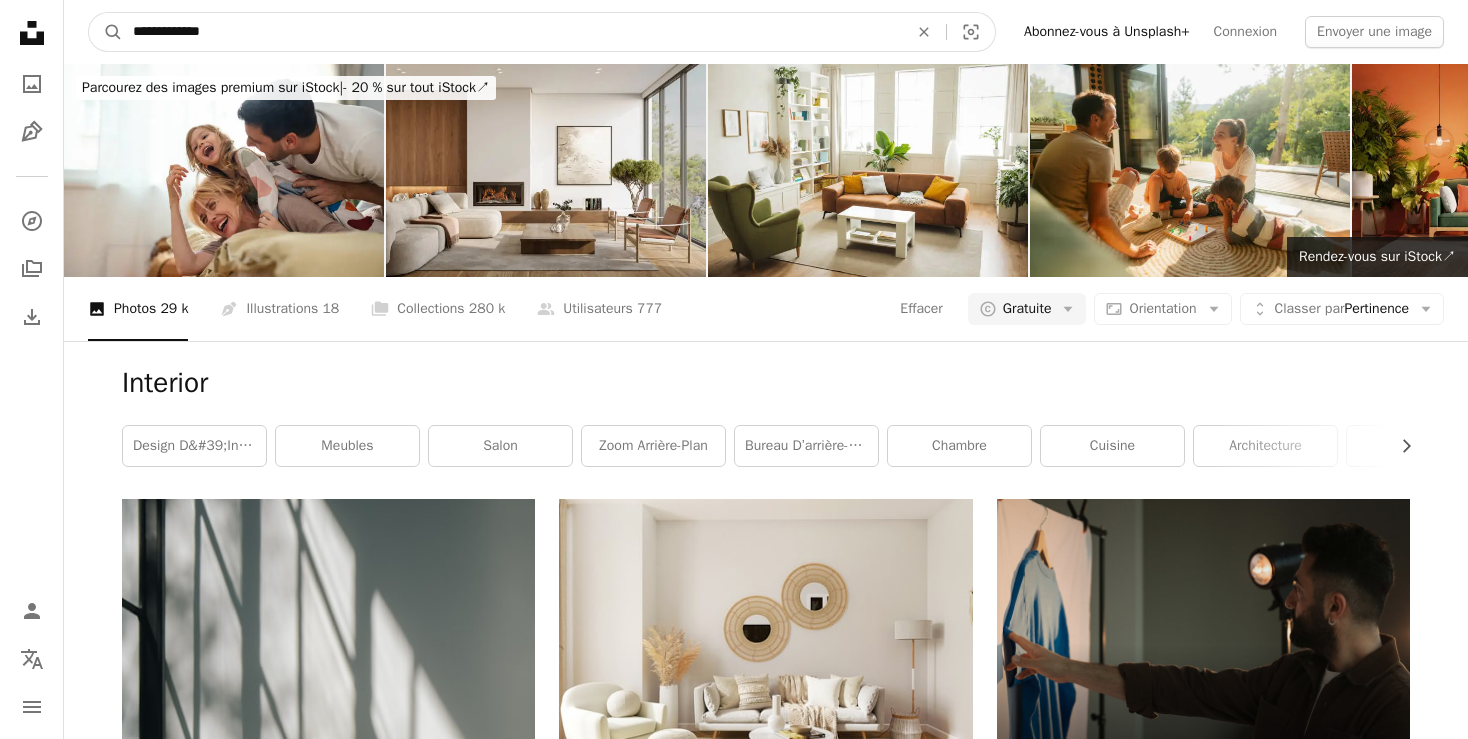 type on "**********" 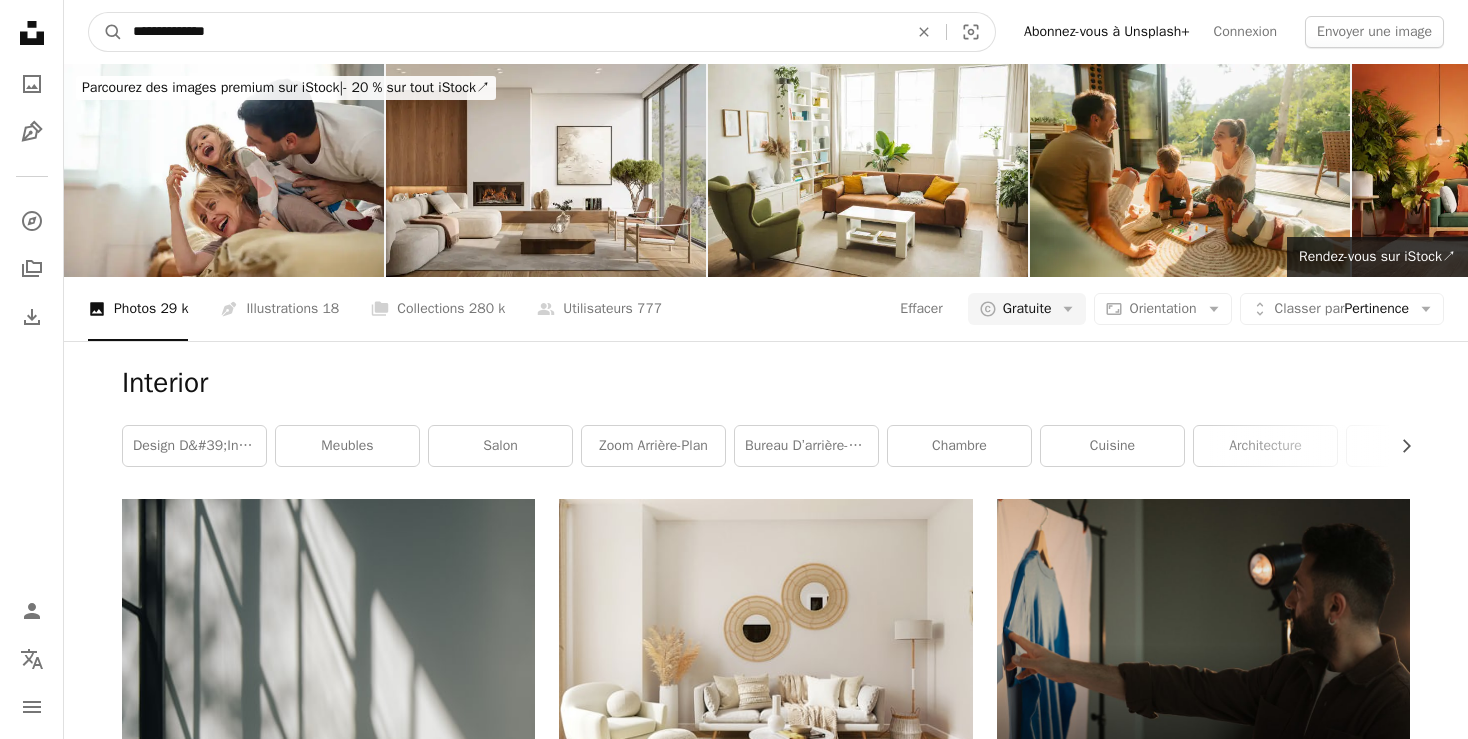 click on "A magnifying glass" at bounding box center (106, 32) 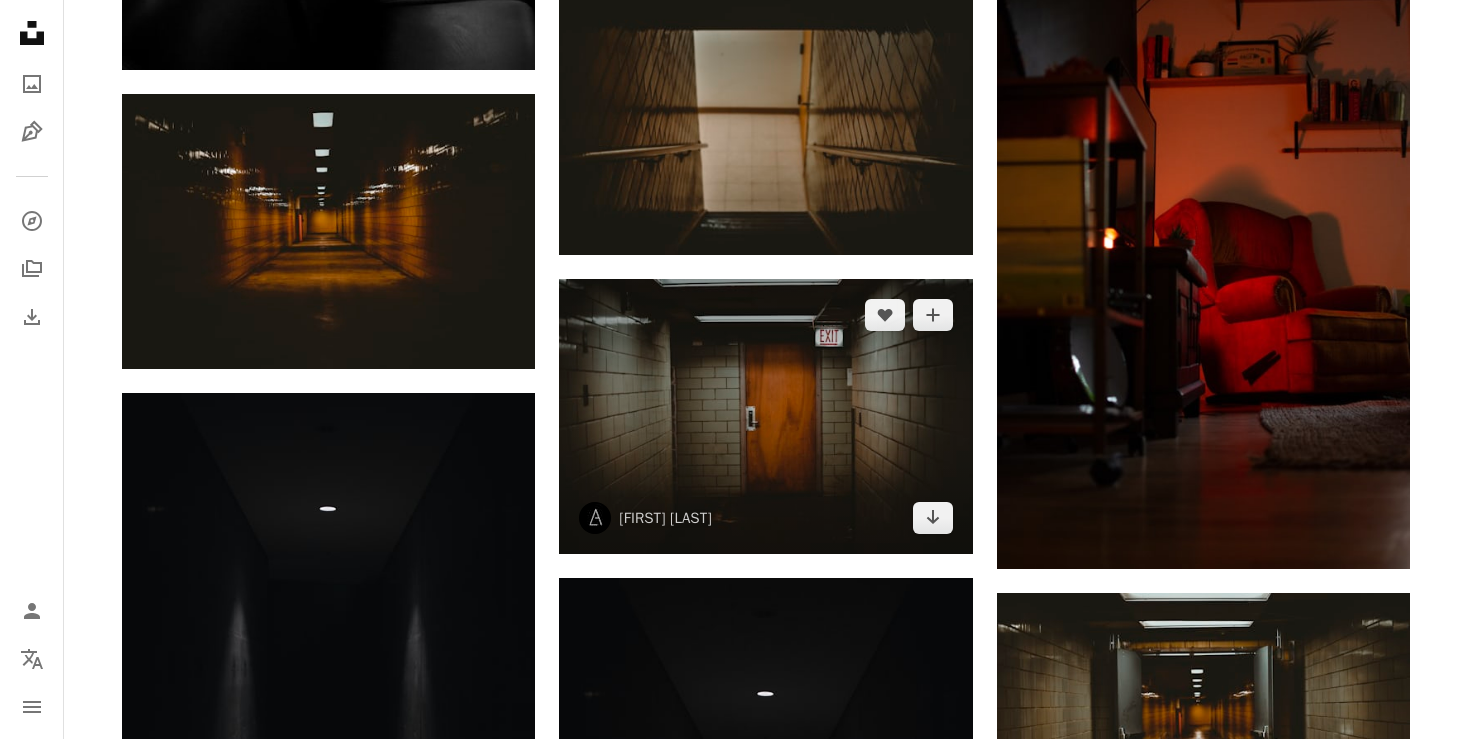 scroll, scrollTop: 2112, scrollLeft: 0, axis: vertical 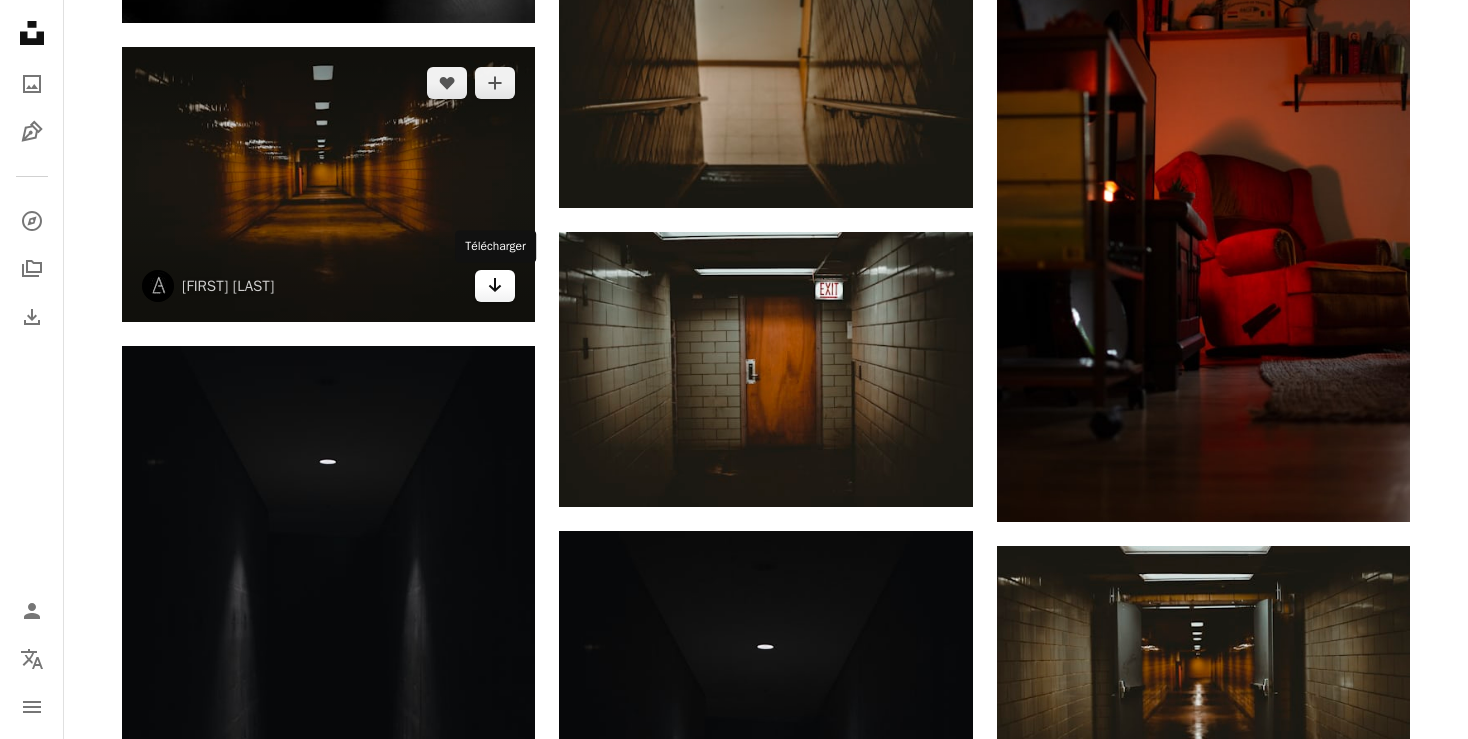 click 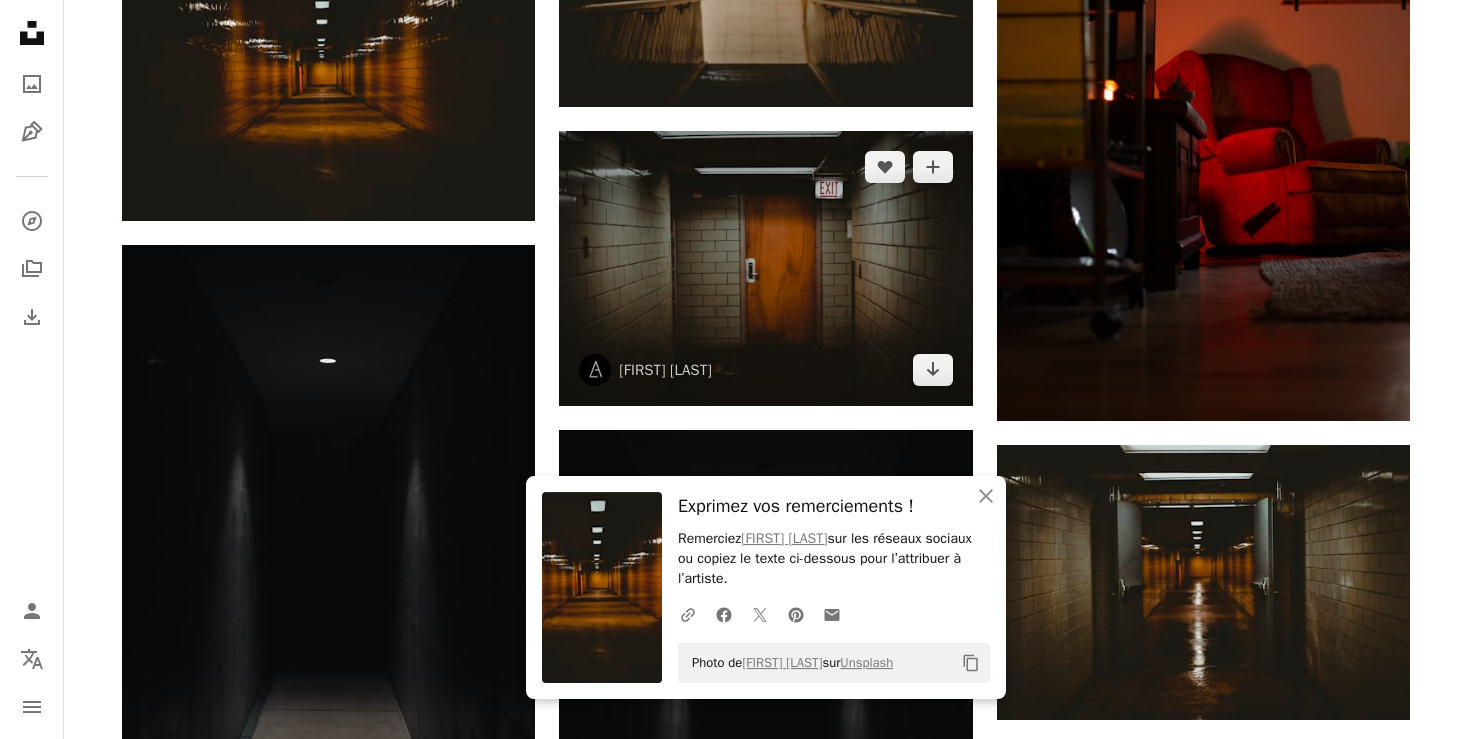 scroll, scrollTop: 2217, scrollLeft: 0, axis: vertical 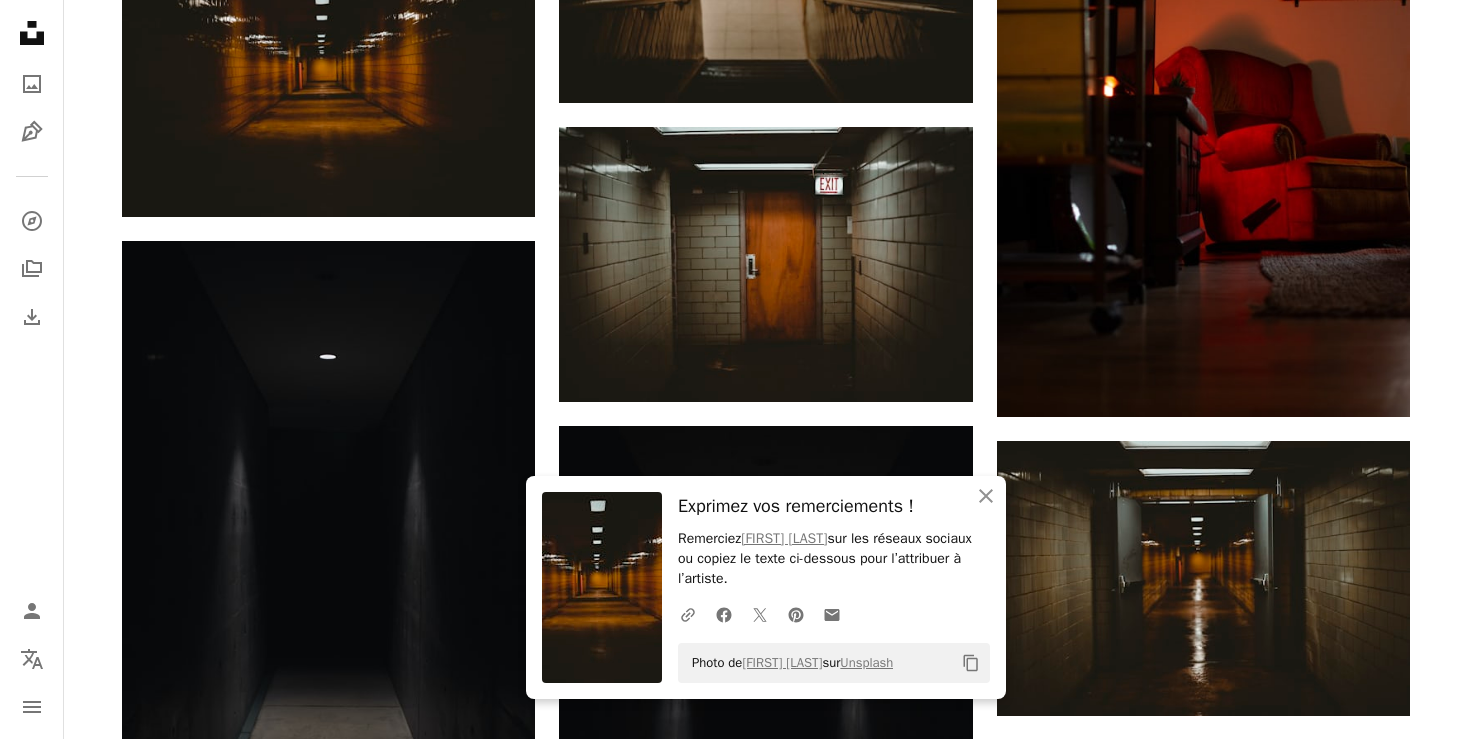 click on "A heart A plus sign [FIRST] [LAST] Available for hire A checkmark inside of a circle Arrow pointing down A heart A plus sign [FIRST] [LAST] Arrow pointing down A heart A plus sign [FIRST] [LAST] Arrow pointing down A heart A plus sign [FIRST] [LAST] Arrow pointing down A heart A plus sign [FIRST] [LAST] Arrow pointing down A heart A plus sign [FIRST] [LAST] Arrow pointing down A heart A plus sign [FIRST] [LAST] Arrow pointing down A heart A plus sign [FIRST] [LAST] Available for hire A checkmark inside of a circle Arrow pointing down" at bounding box center [765, -13] 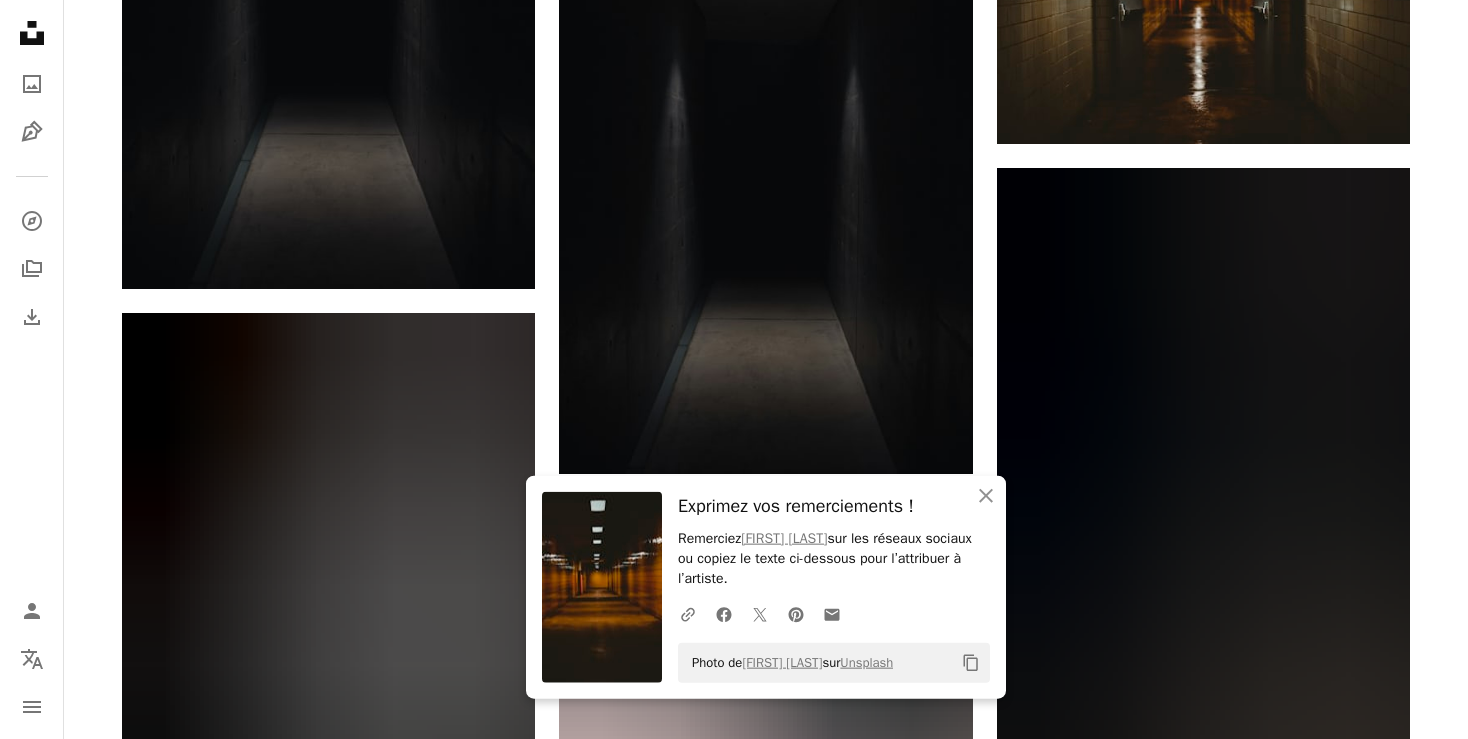 scroll, scrollTop: 2956, scrollLeft: 0, axis: vertical 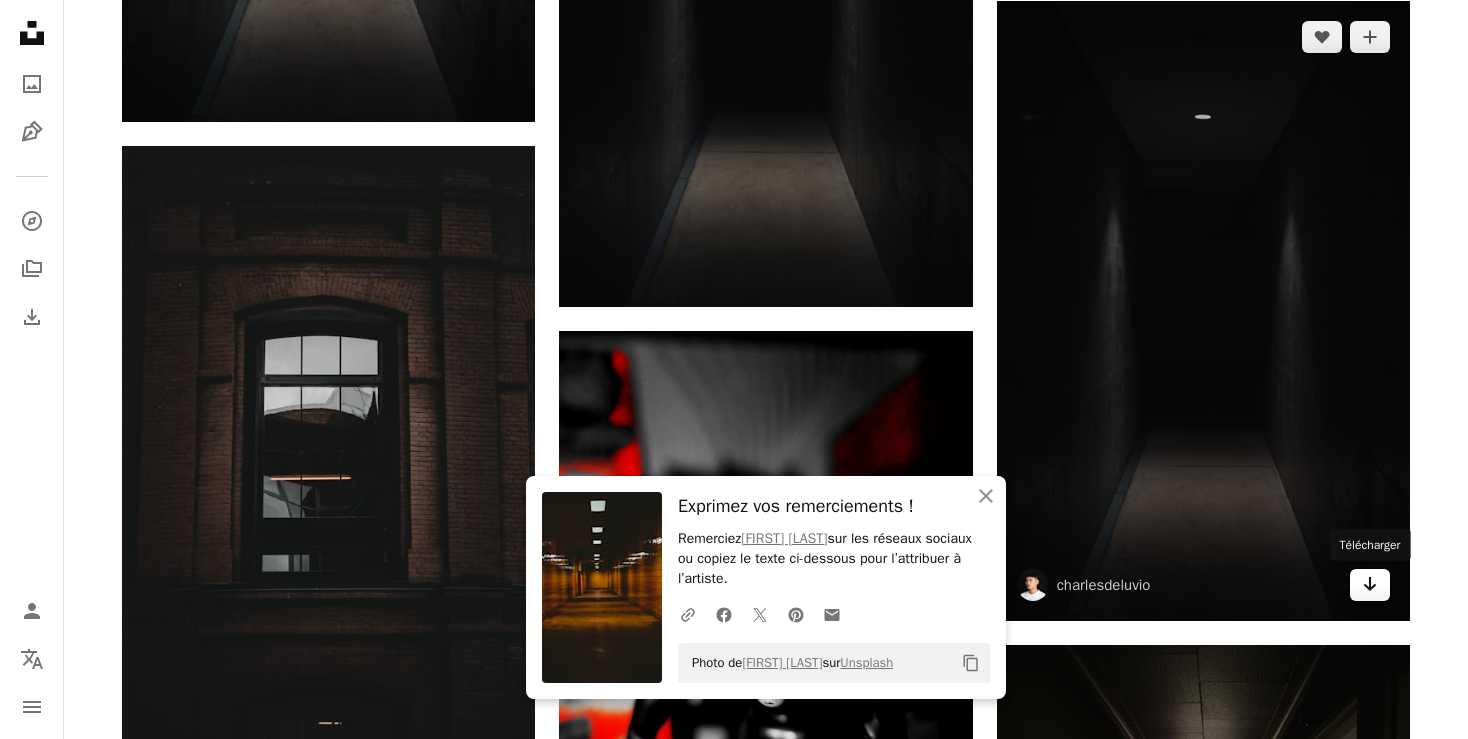 click on "Arrow pointing down" 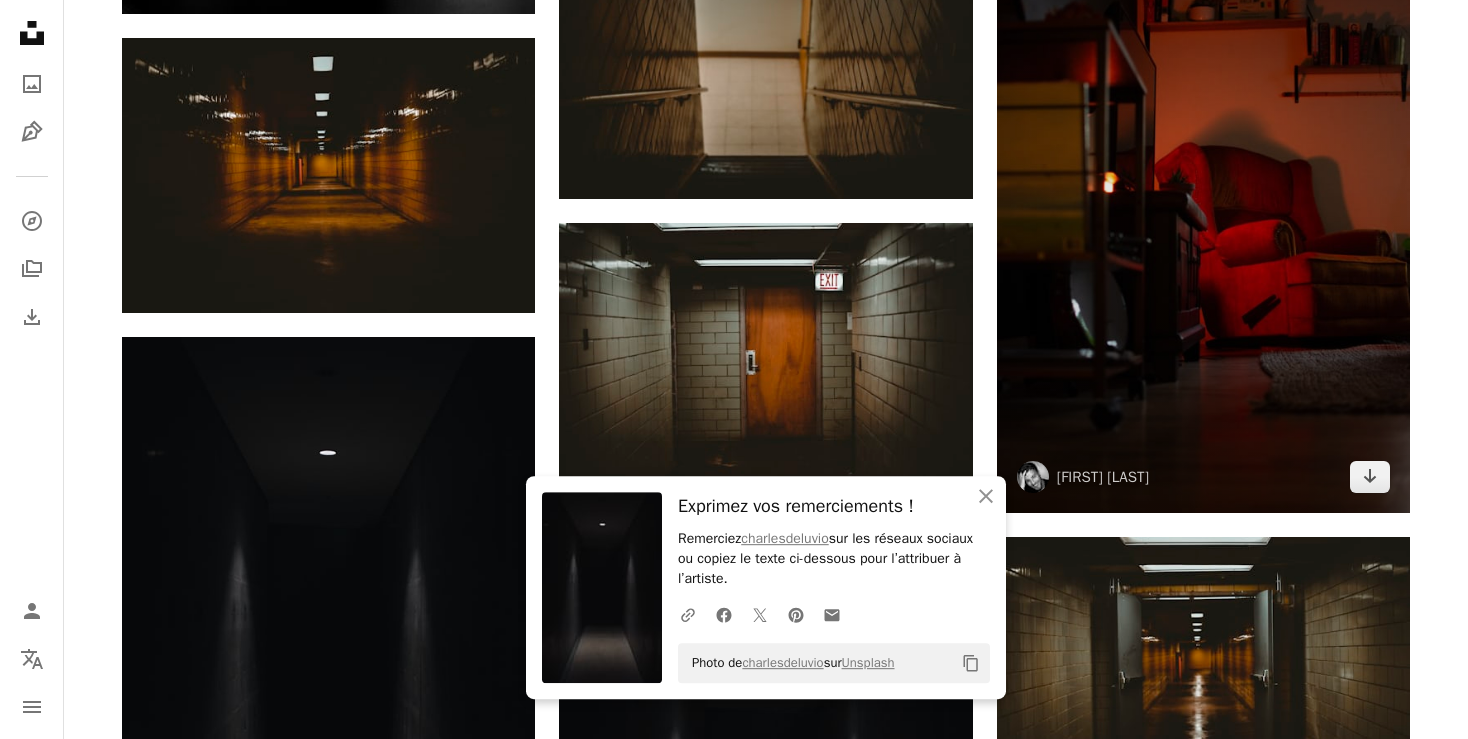 scroll, scrollTop: 2006, scrollLeft: 0, axis: vertical 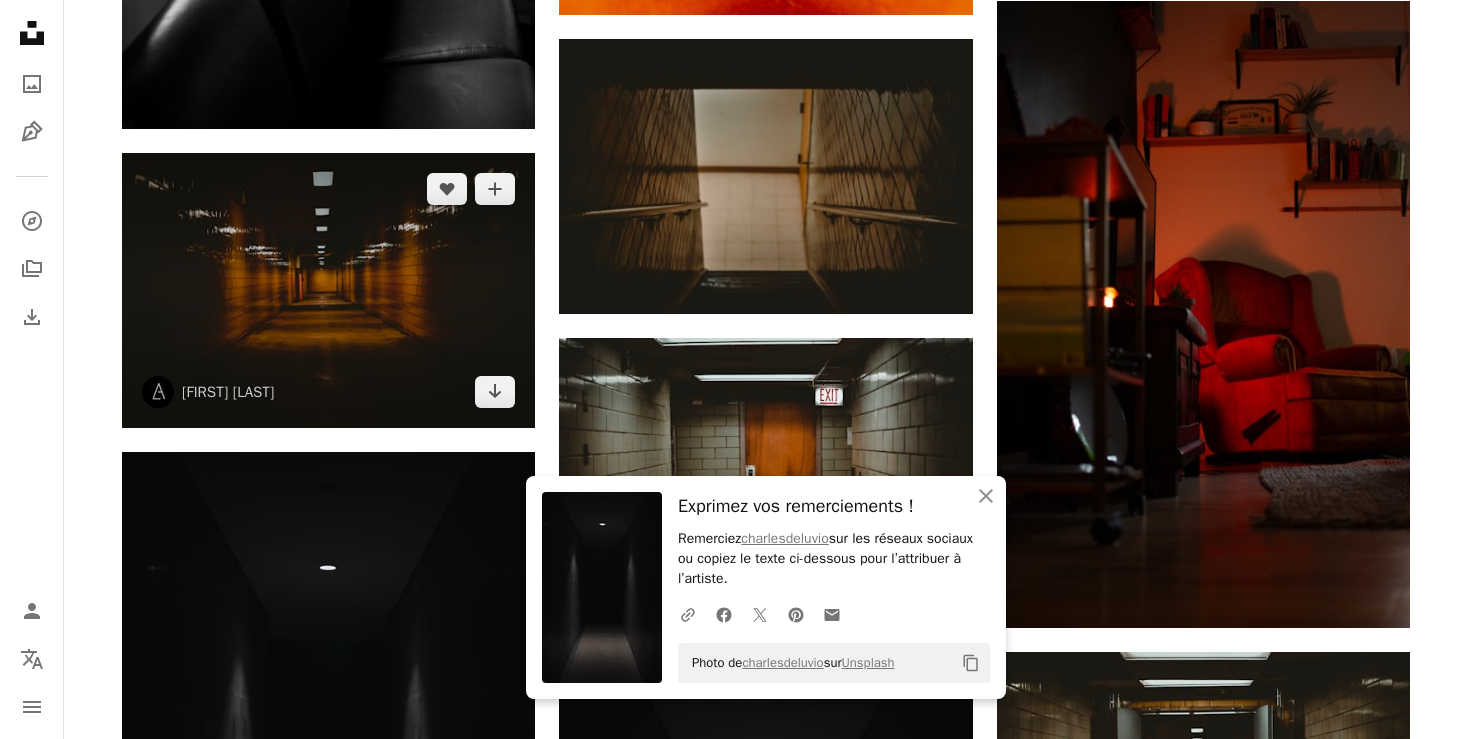 click at bounding box center [328, 290] 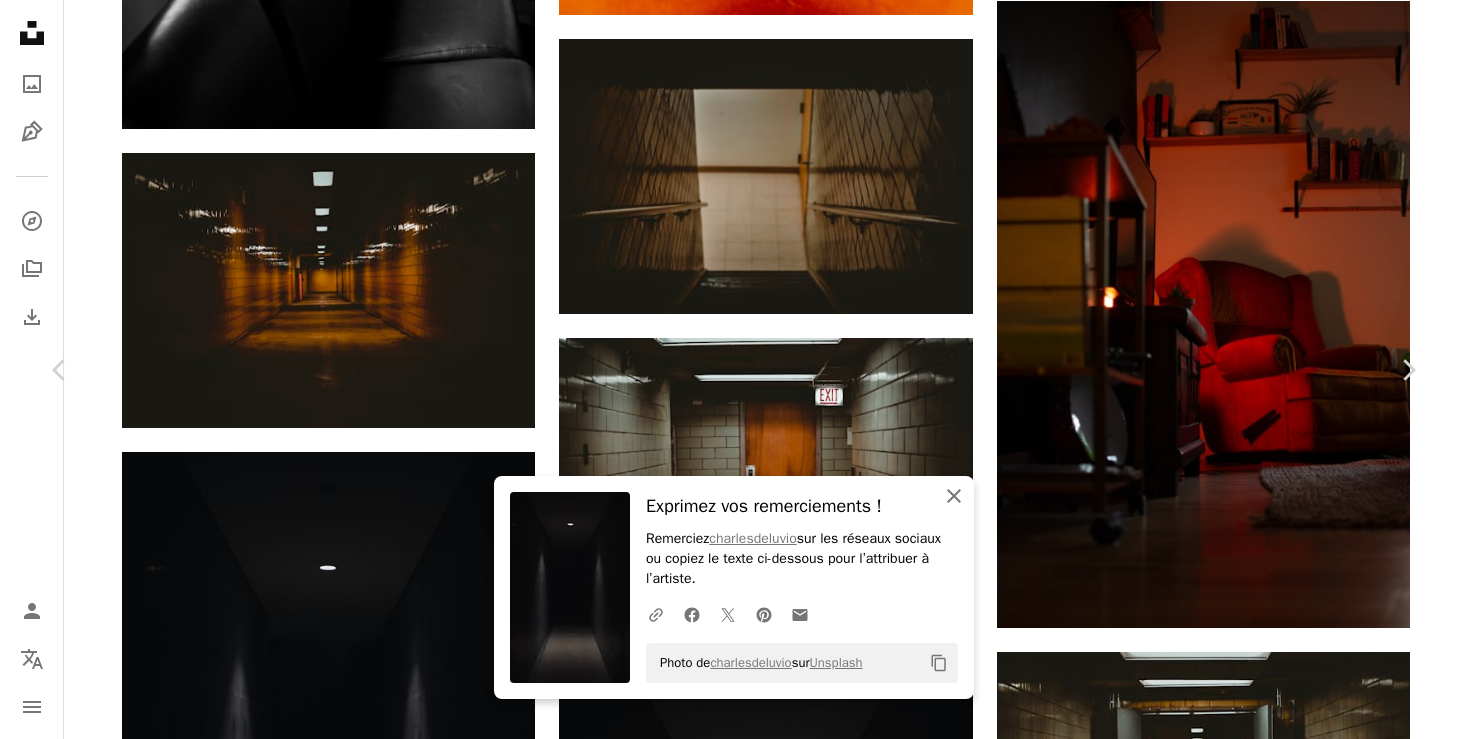 click on "An X shape" 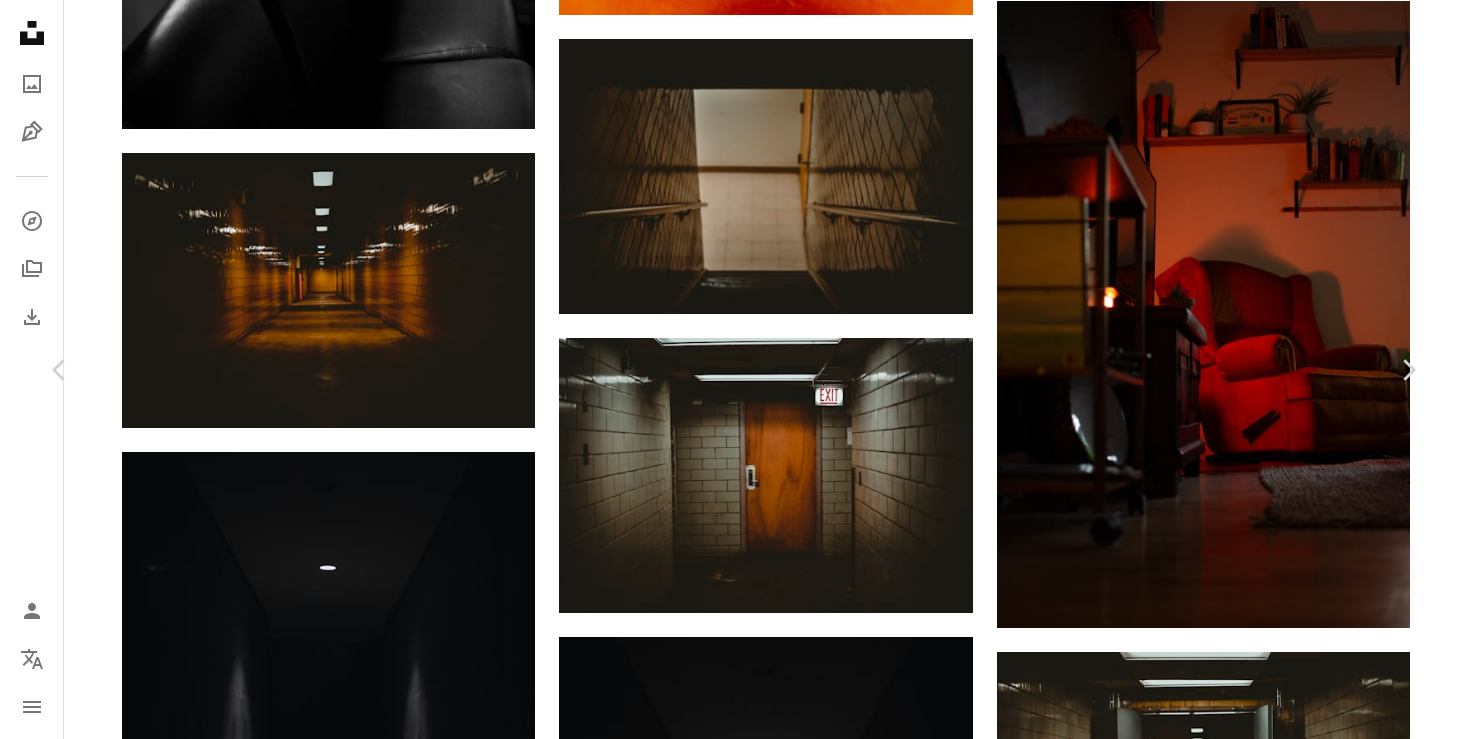 scroll, scrollTop: 840, scrollLeft: 0, axis: vertical 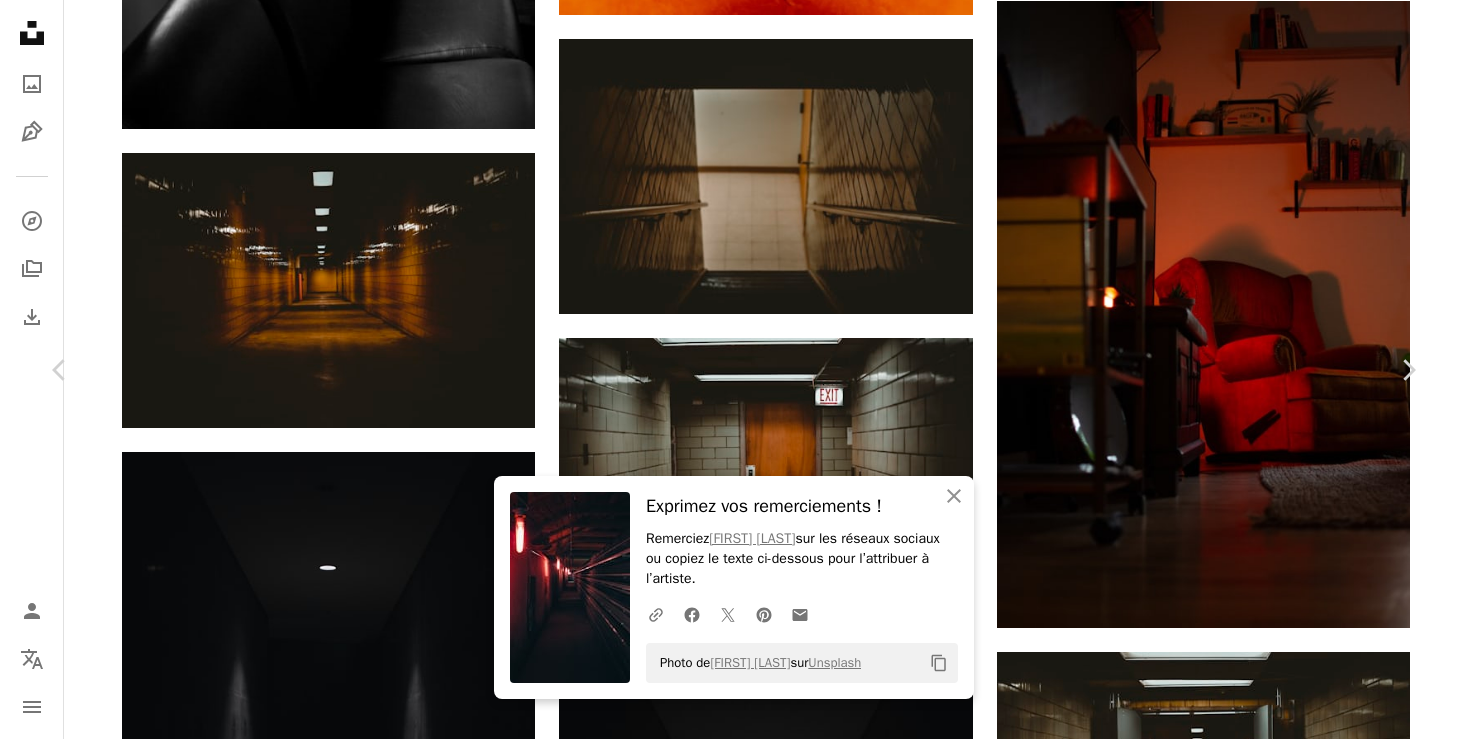 click on "An X shape Fermer Exprimez vos remerciements ! Remerciez  [FIRST] [LAST]  sur les réseaux sociaux ou copiez le texte ci-dessous pour l’attribuer à l’artiste. A URL sharing icon (chains) Facebook icon X (formerly Twitter) icon Pinterest icon An envelope Photo de  [FIRST] [LAST]  sur  Unsplash
Copy content [FIRST] [LAST]0 A heart A plus sign Télécharger gratuitement Chevron down Zoom in Vues 1 054 298 Téléchargements 8 862 A forward-right arrow Partager Info icon Infos More Actions A map marker [CITY], [STATE], [COUNTRY] Calendar outlined Publiée le  [DATE] Camera NIKON CORPORATION, NIKON D5600 Safety Utilisation gratuite sous la  Licence Unsplash bâtiment horreur hôpital seul intérieur fantôme effrayant meurtre vieux sale tunnel mort hanté salle corridor dedans institut asile faible psychiatrique Images gratuites Parcourez des images premium sur iStock  |  - 20 % avec le code UNSPLASH20 Rendez-vous sur iStock  ↗ Images associées A heart A heart" at bounding box center (734, 3433) 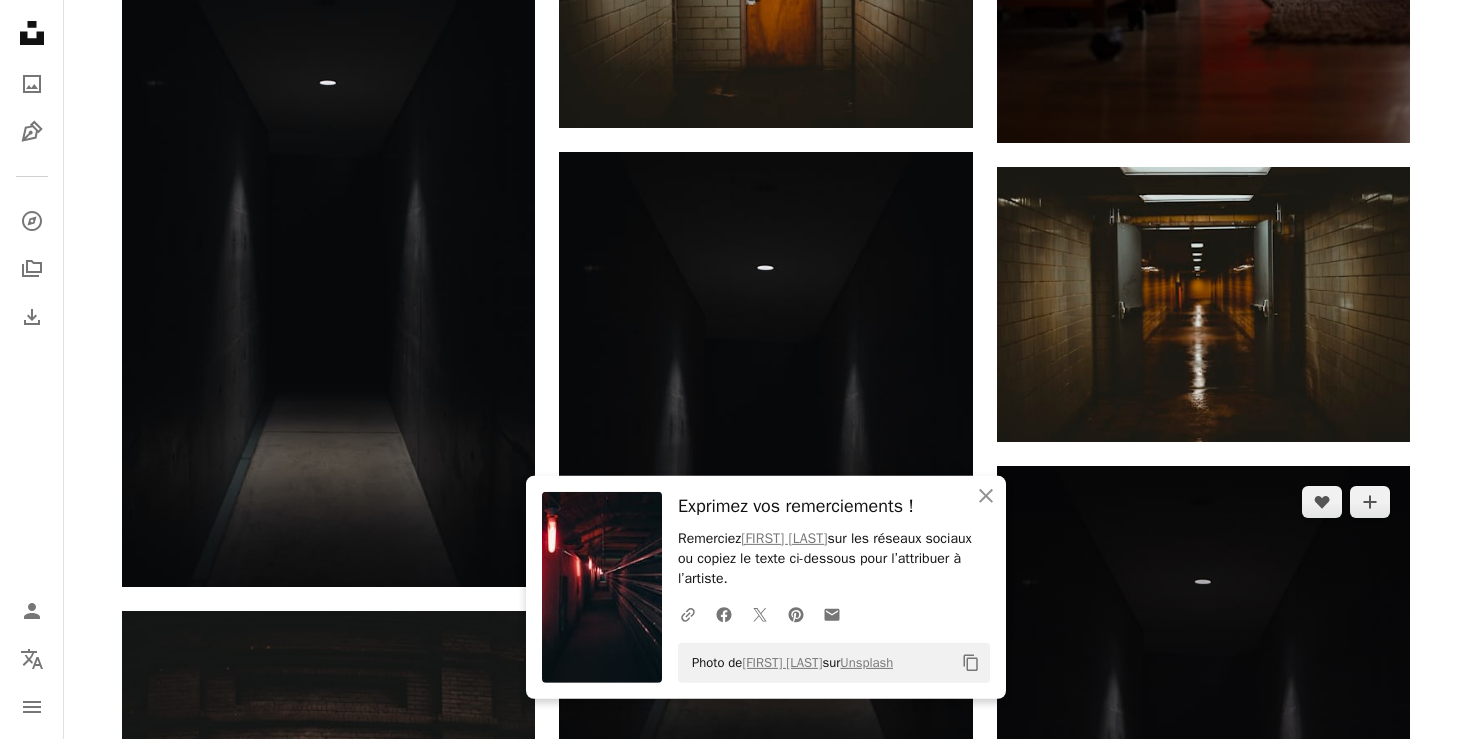 scroll, scrollTop: 2534, scrollLeft: 0, axis: vertical 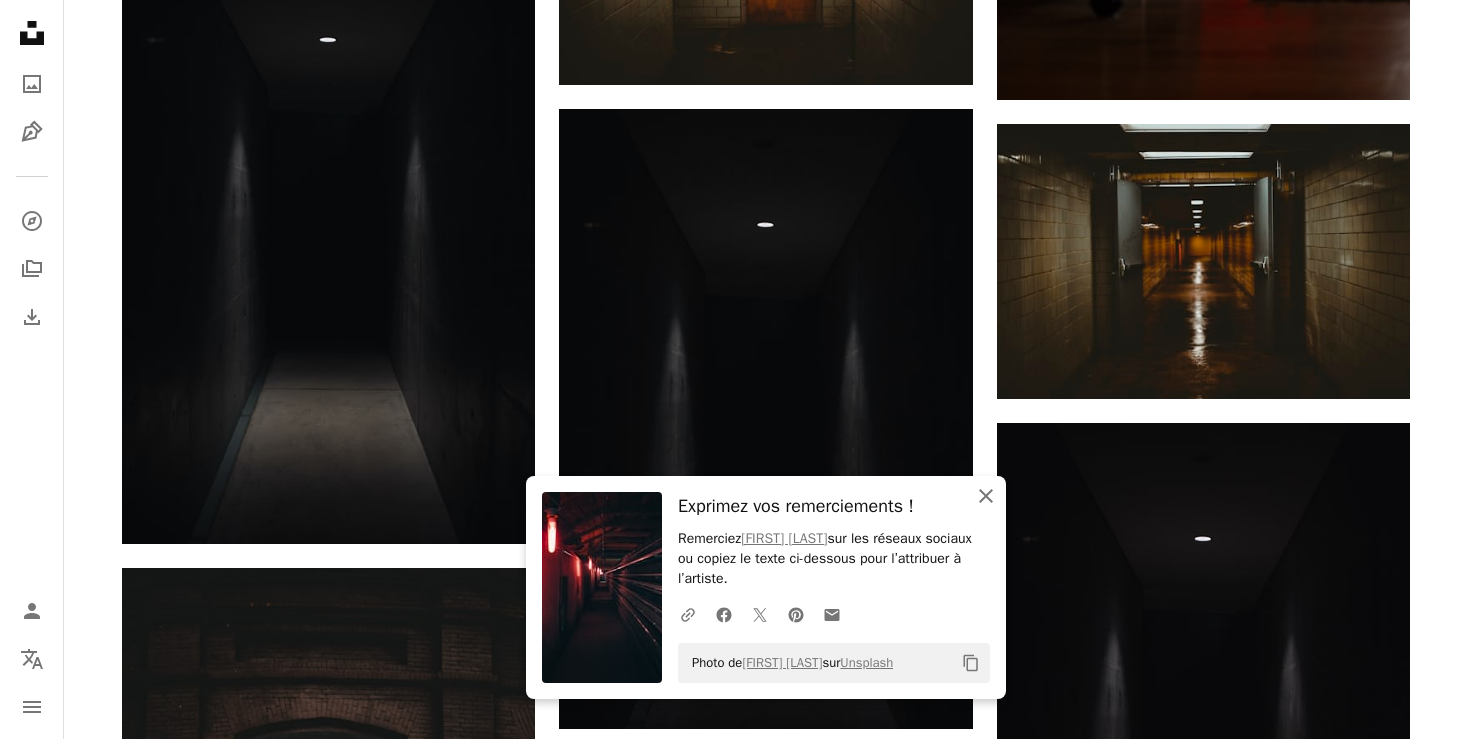 click on "An X shape" 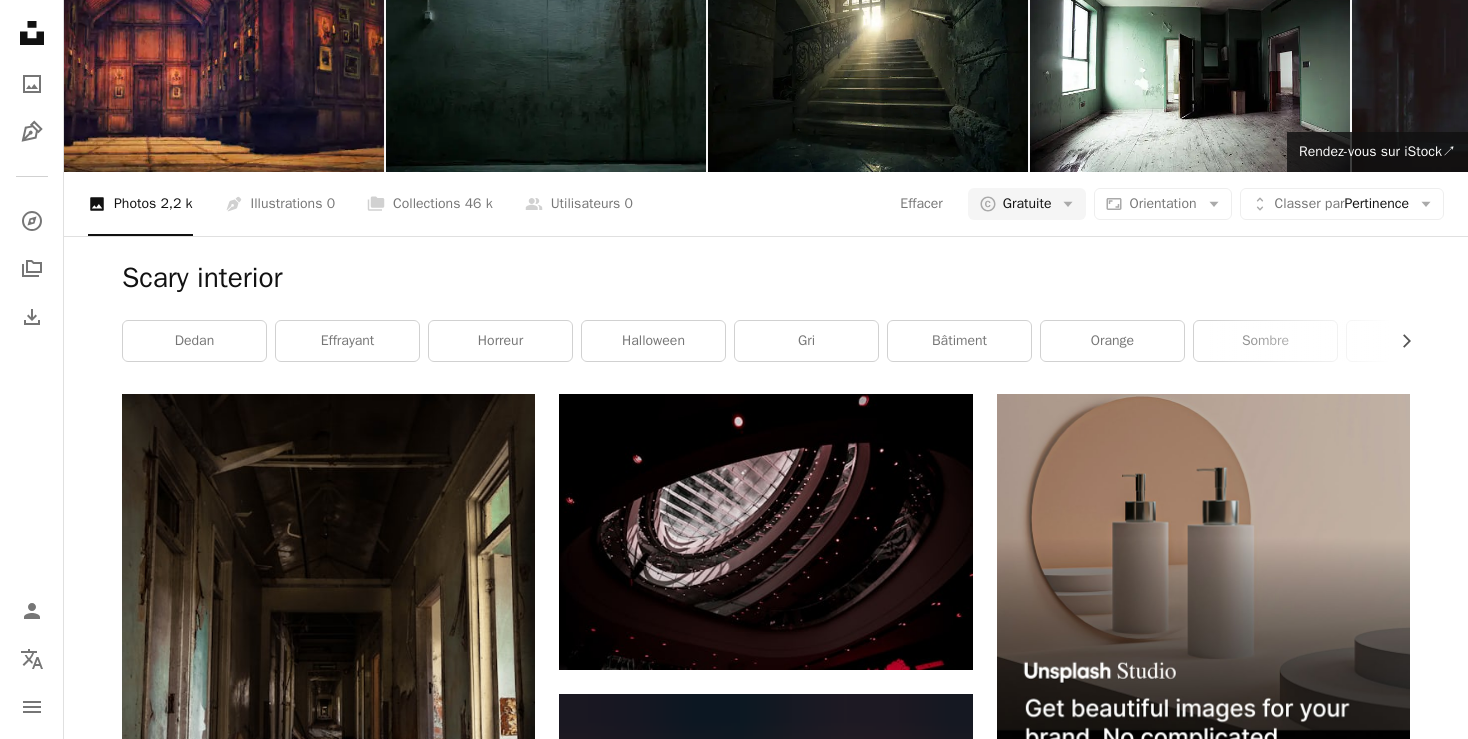 scroll, scrollTop: 0, scrollLeft: 0, axis: both 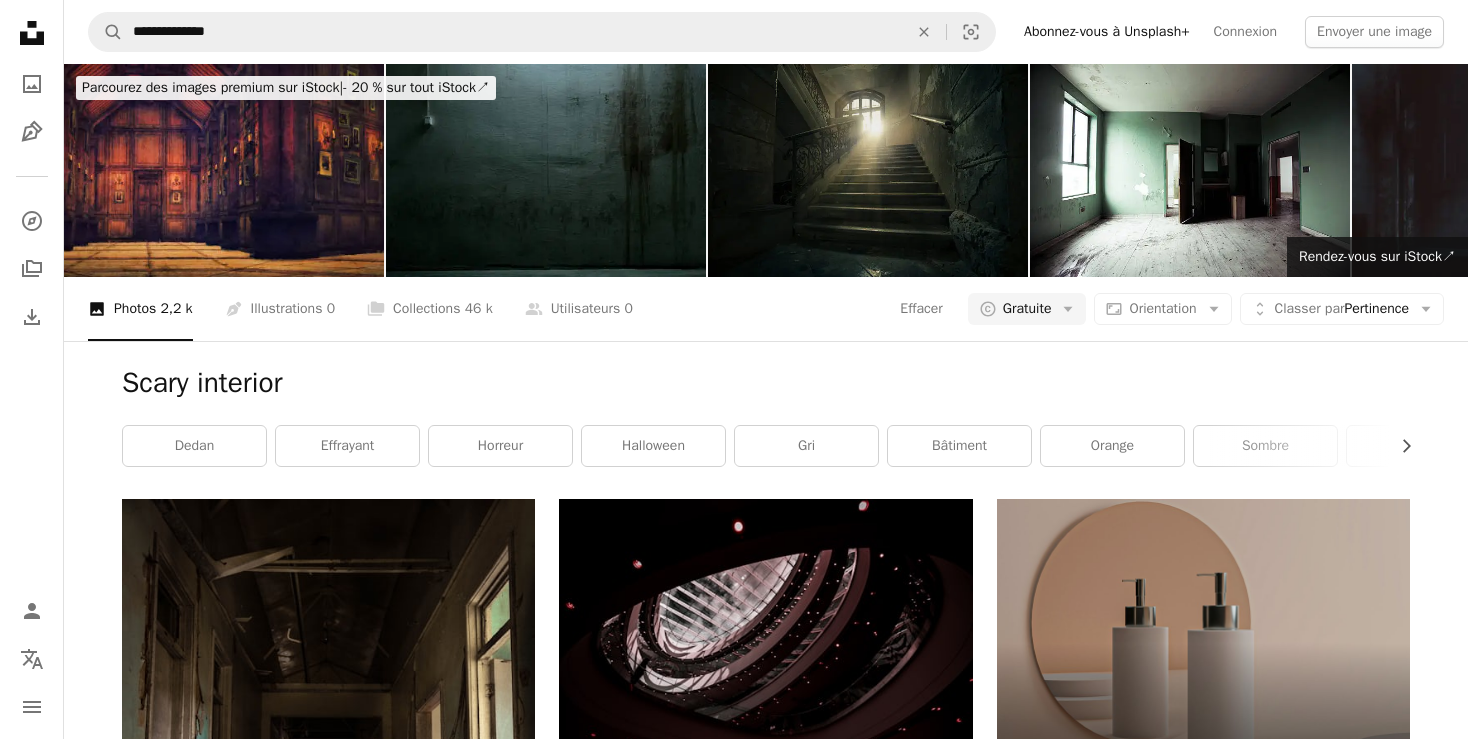 click at bounding box center (868, 170) 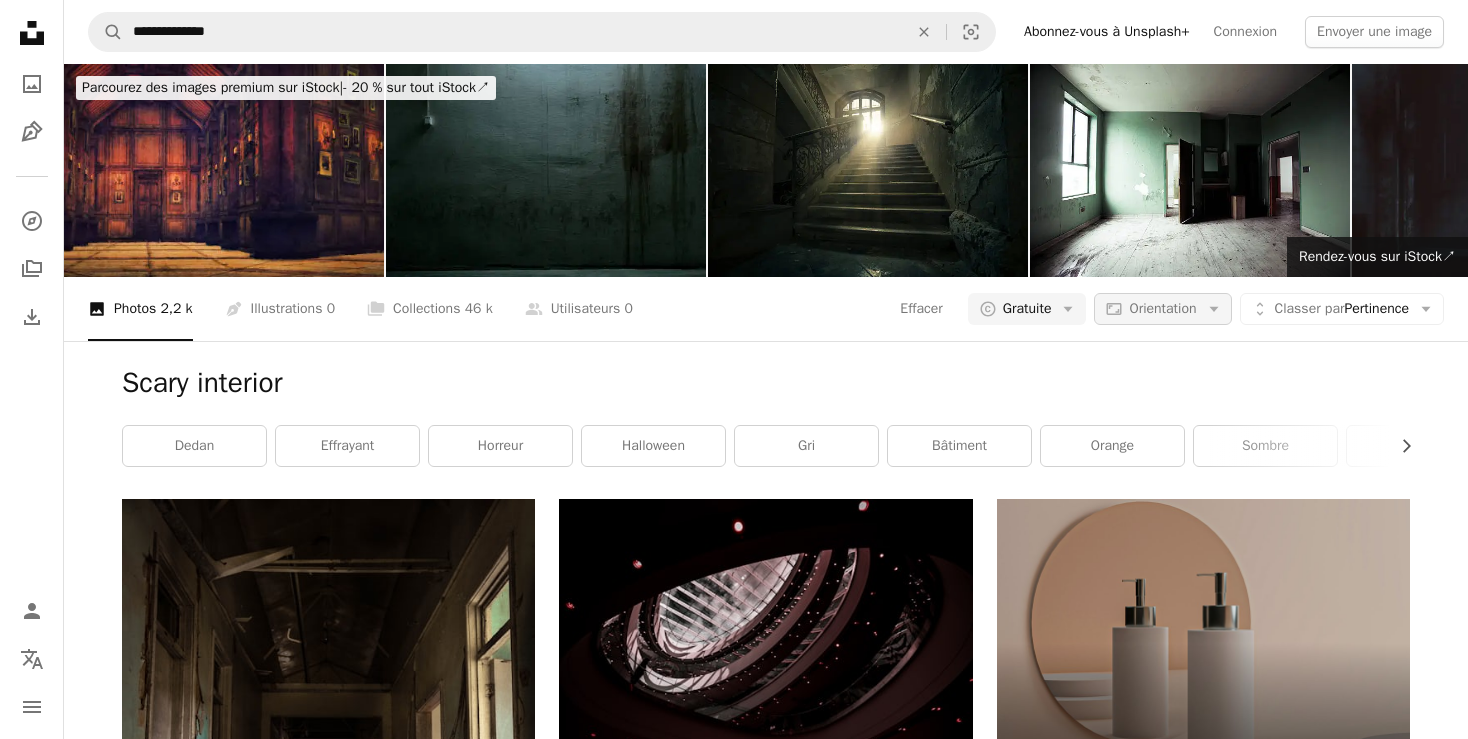 click on "Arrow down" 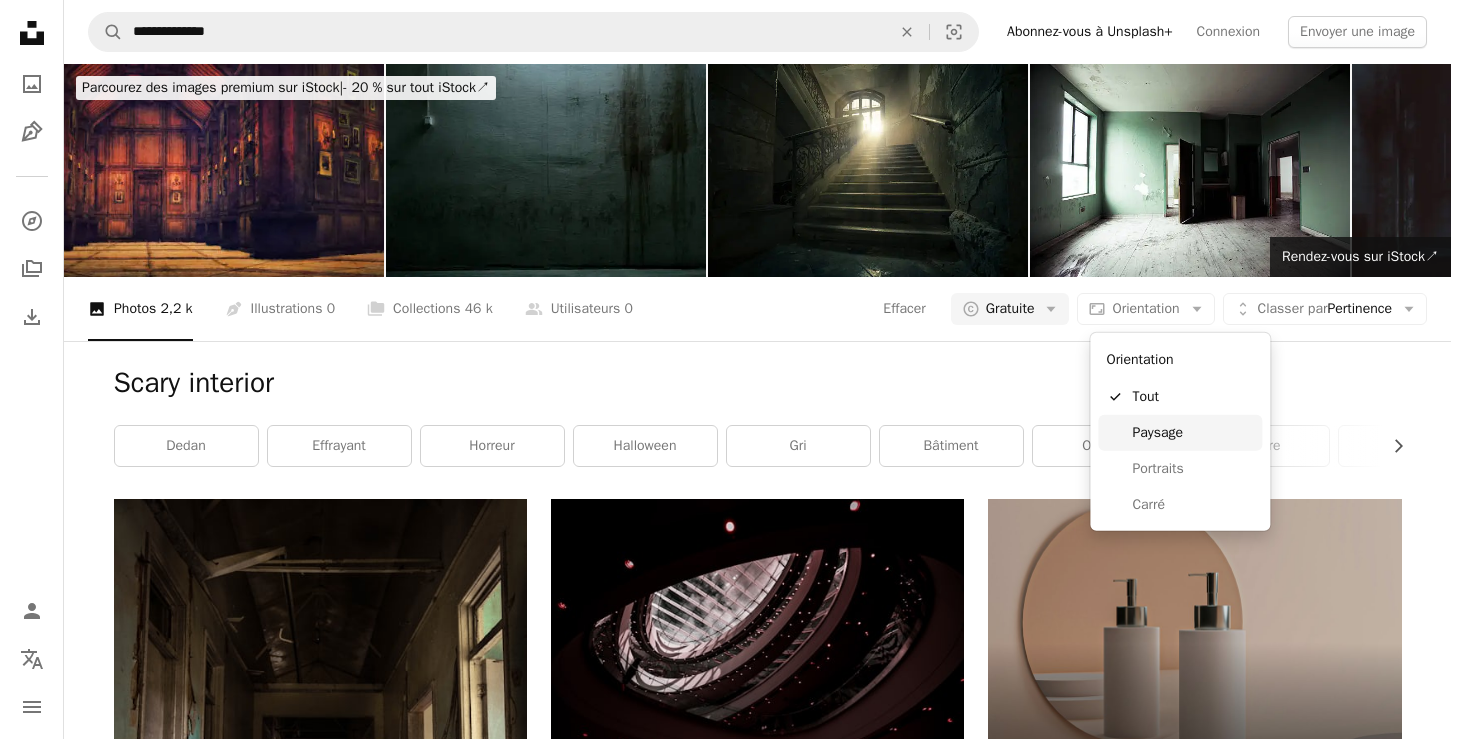 click on "Paysage" at bounding box center (1193, 433) 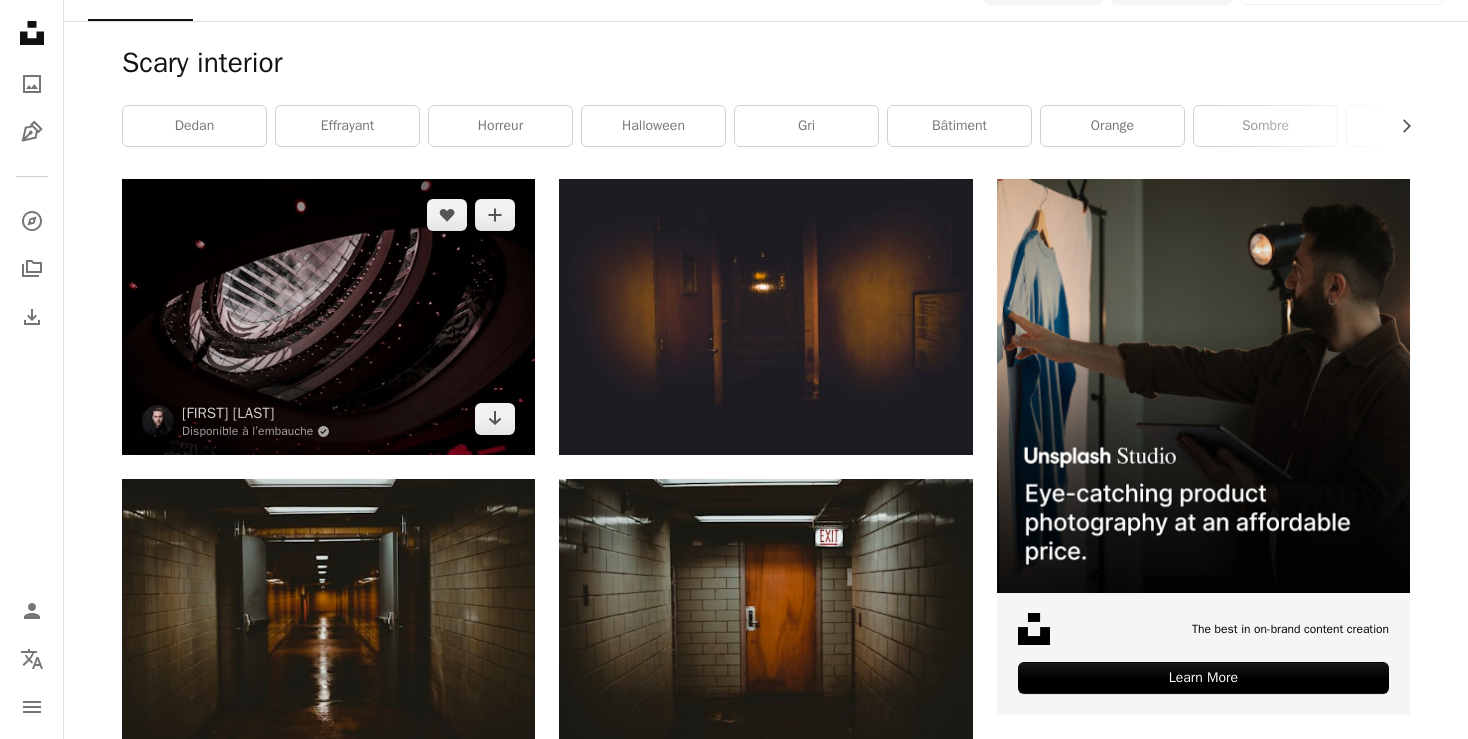scroll, scrollTop: 528, scrollLeft: 0, axis: vertical 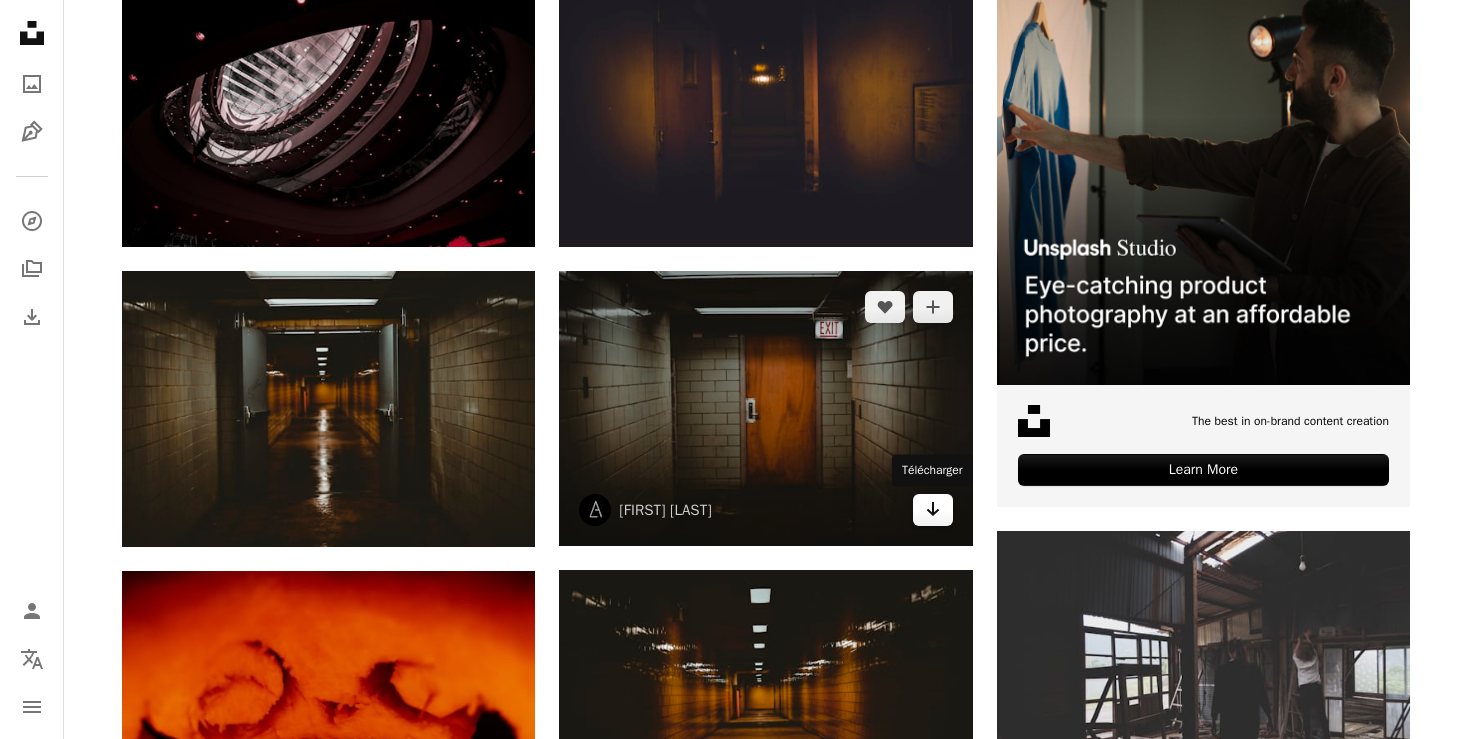 click on "Arrow pointing down" at bounding box center [933, 510] 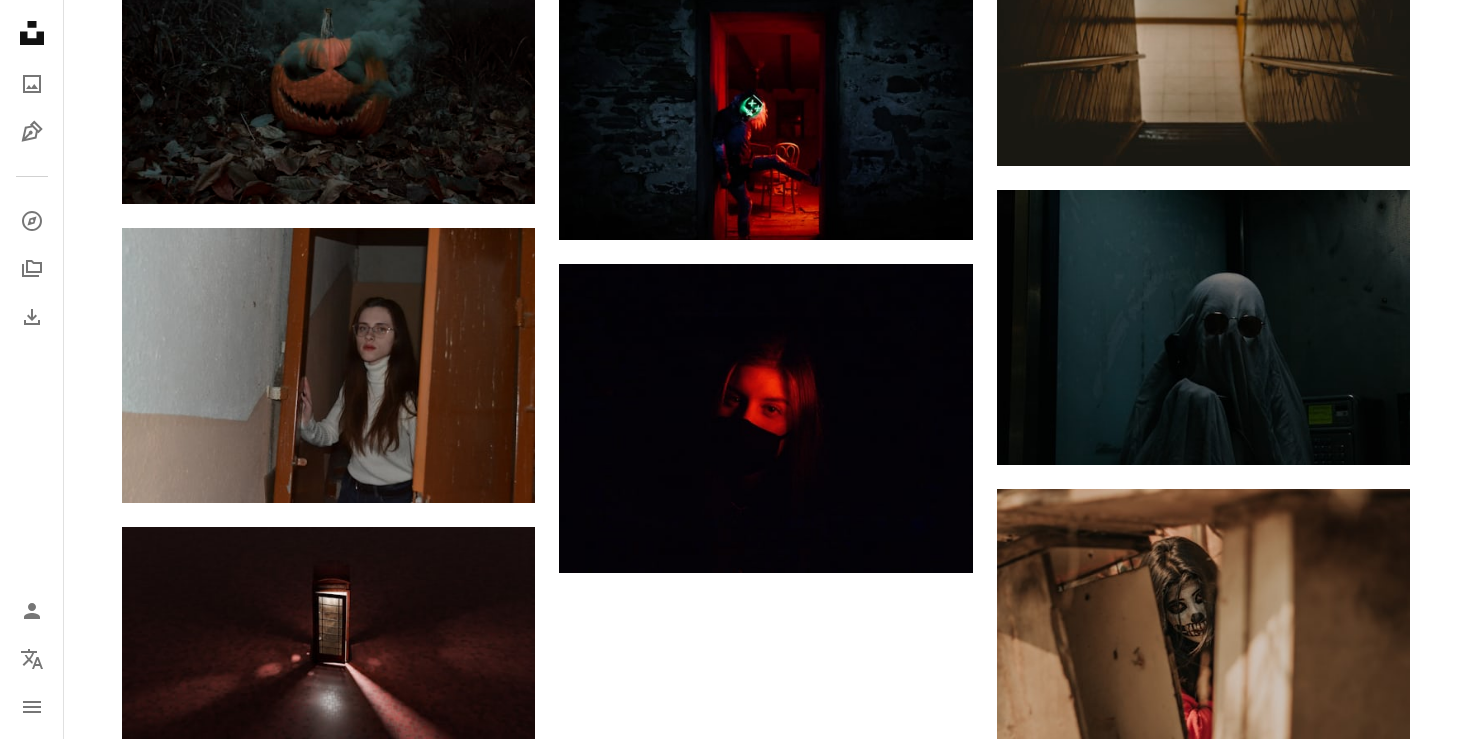 scroll, scrollTop: 1795, scrollLeft: 0, axis: vertical 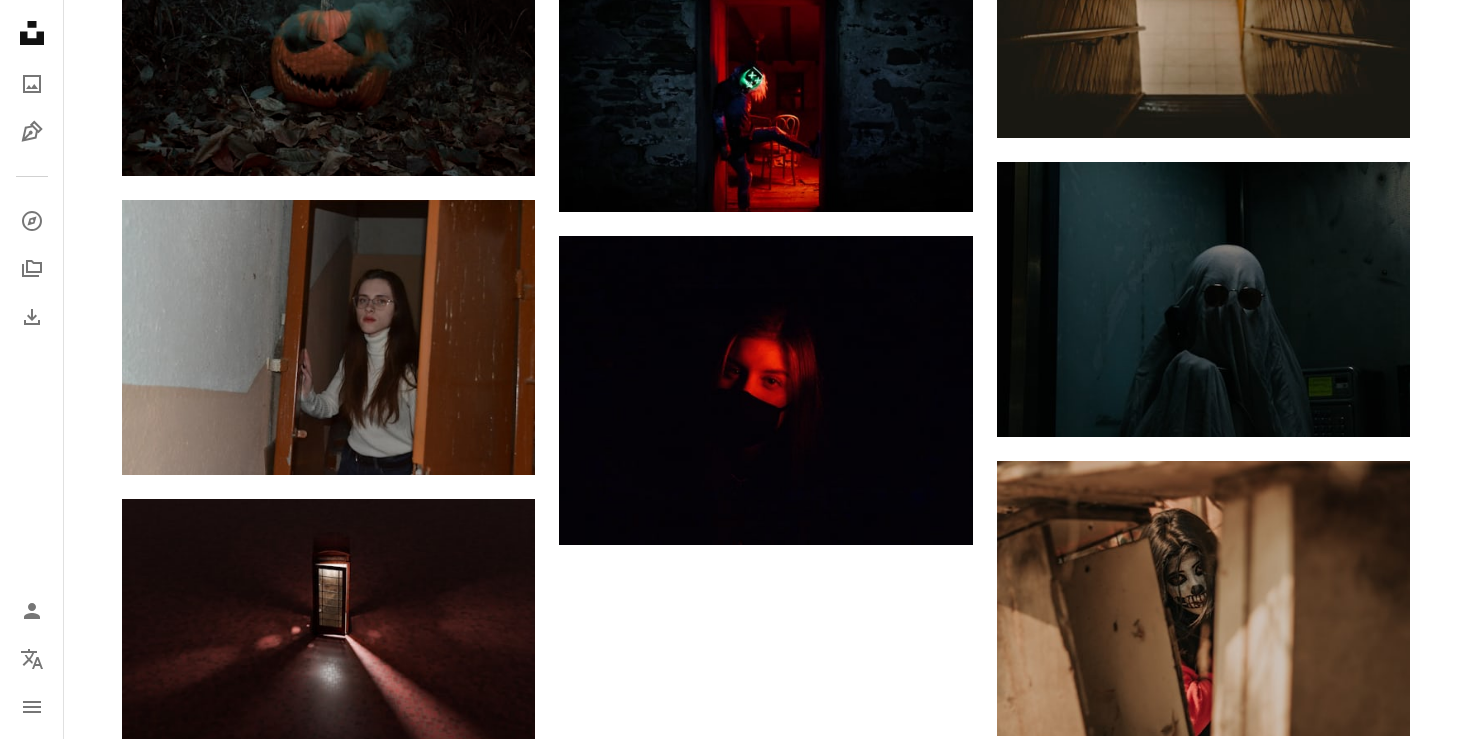 click on "A heart A plus sign [FIRST] [LAST] Arrow pointing down A heart A plus sign [FIRST] [LAST] Arrow pointing down A heart A plus sign [FIRST] [LAST] Arrow pointing down A heart A plus sign [FIRST] Available for hire A checkmark inside of a circle Arrow pointing down A heart A plus sign [BRAND] Arrow pointing down A heart A plus sign [FIRST] [LAST] Available for hire A checkmark inside of a circle Arrow pointing down" at bounding box center (765, -376) 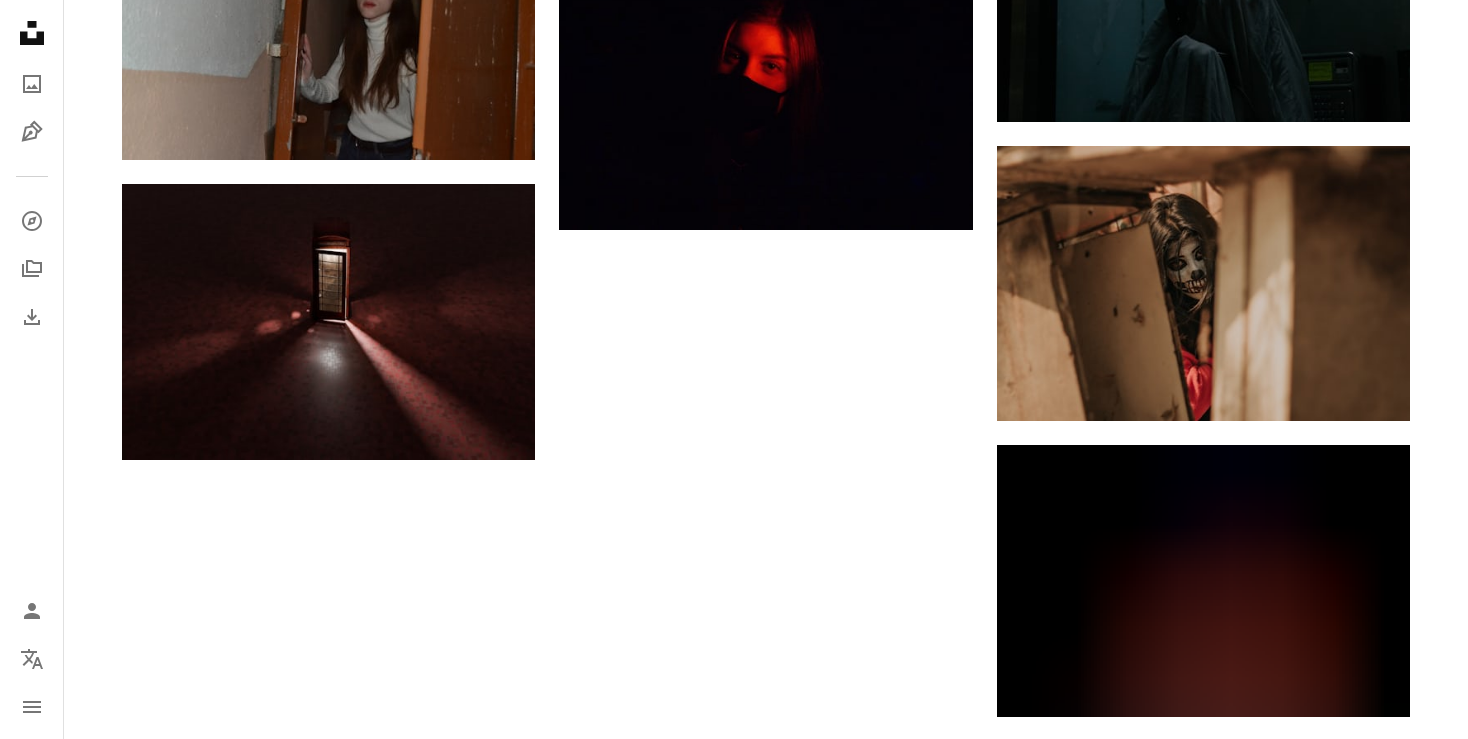 scroll, scrollTop: 2217, scrollLeft: 0, axis: vertical 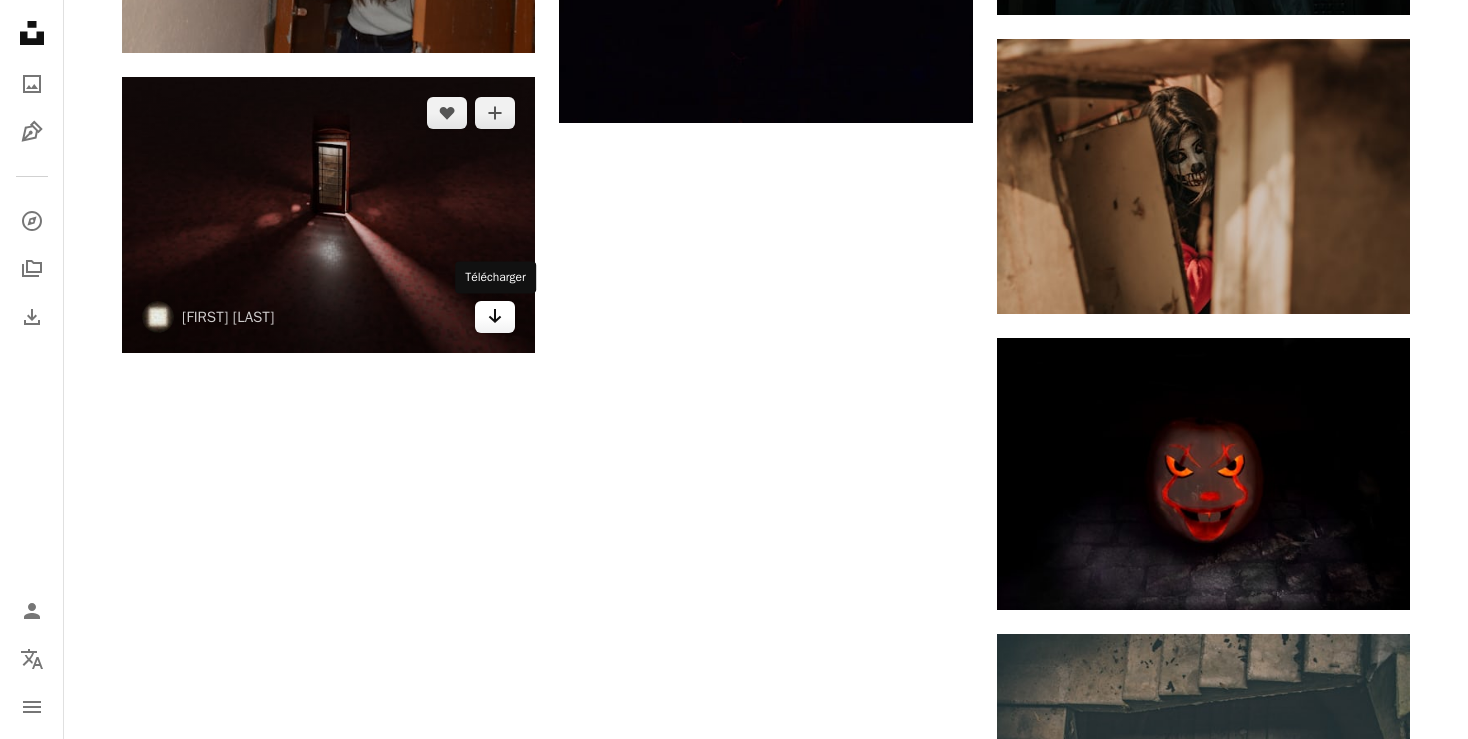 click on "Arrow pointing down" at bounding box center [495, 317] 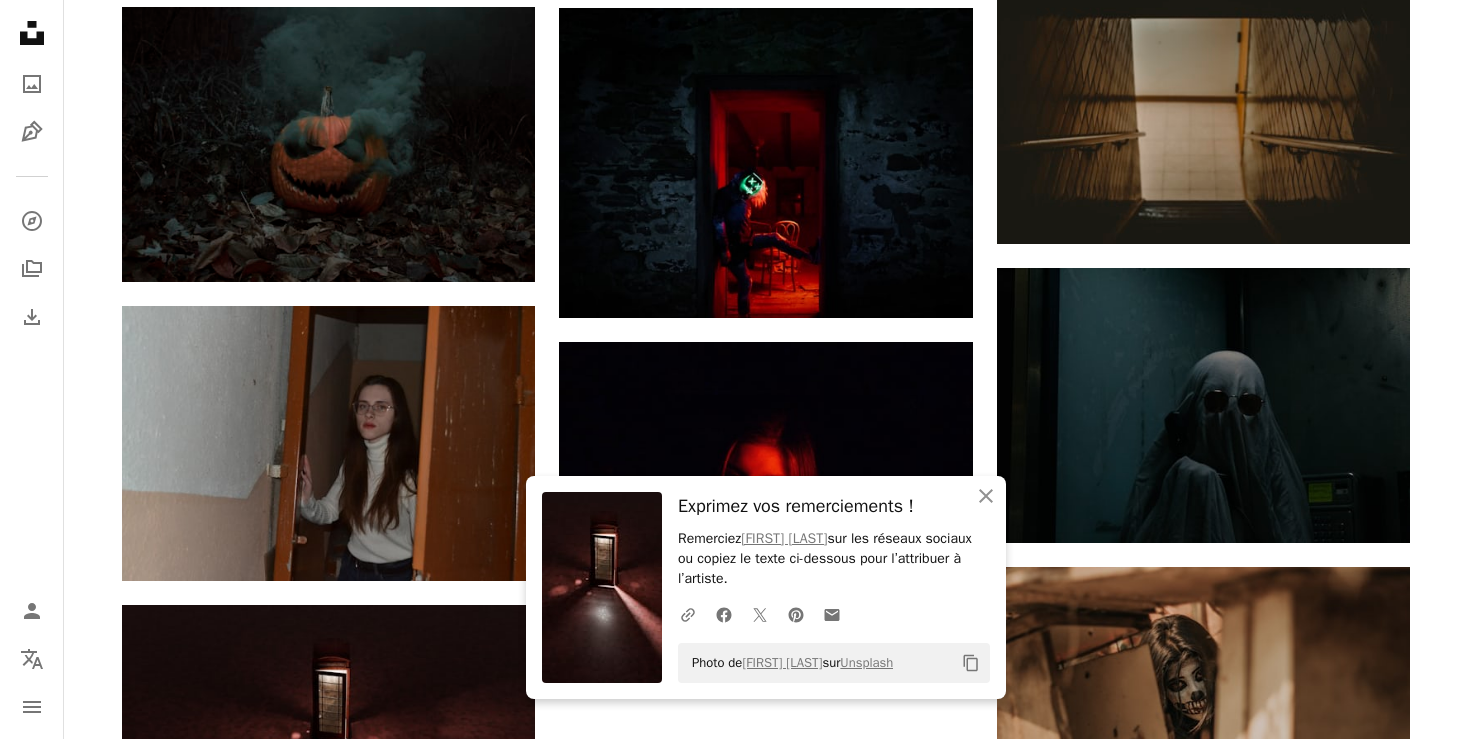 scroll, scrollTop: 1161, scrollLeft: 0, axis: vertical 